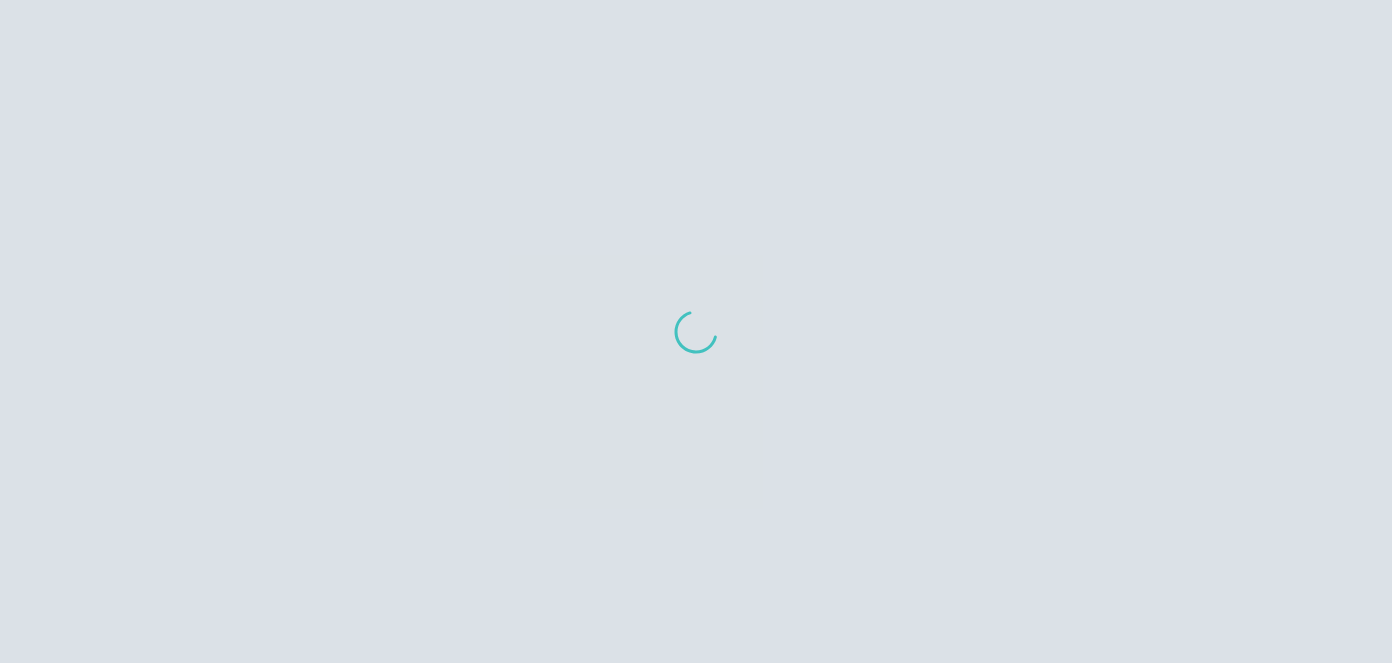 scroll, scrollTop: 0, scrollLeft: 0, axis: both 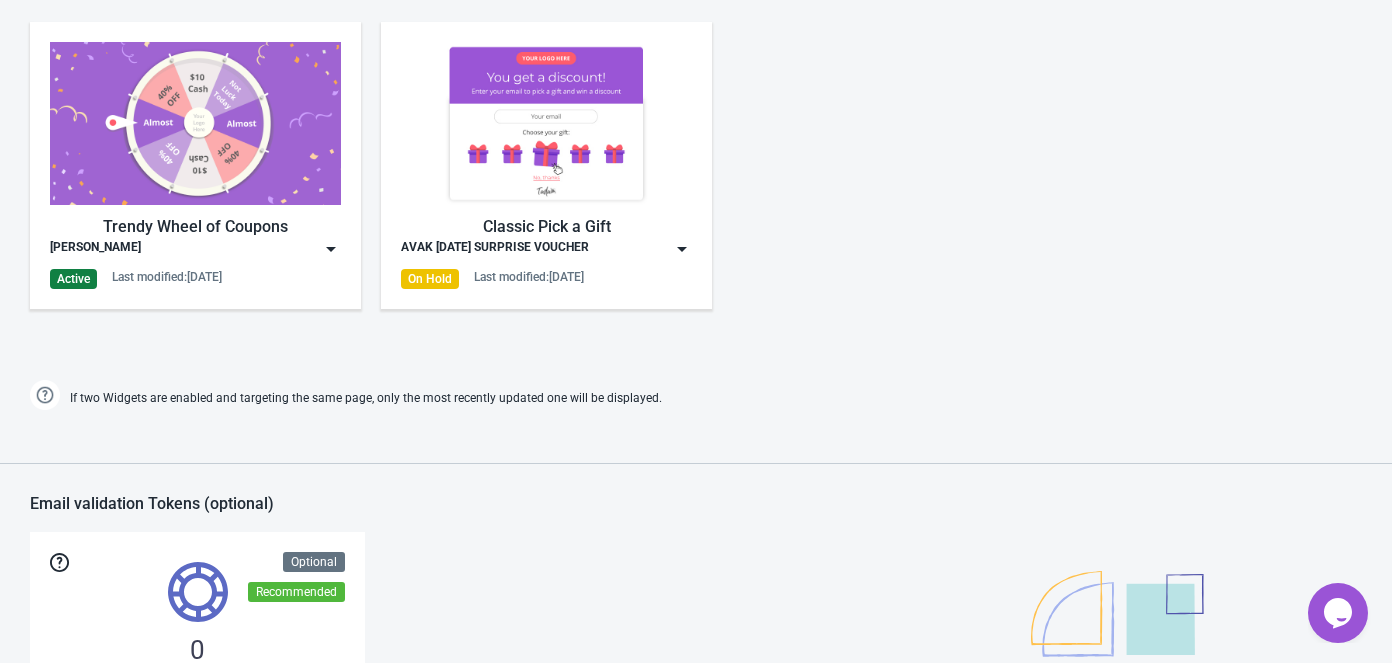 click on "Trendy Wheel of Coupons Avak Sunglass Active Last modified:  [DATE]" at bounding box center [195, 165] 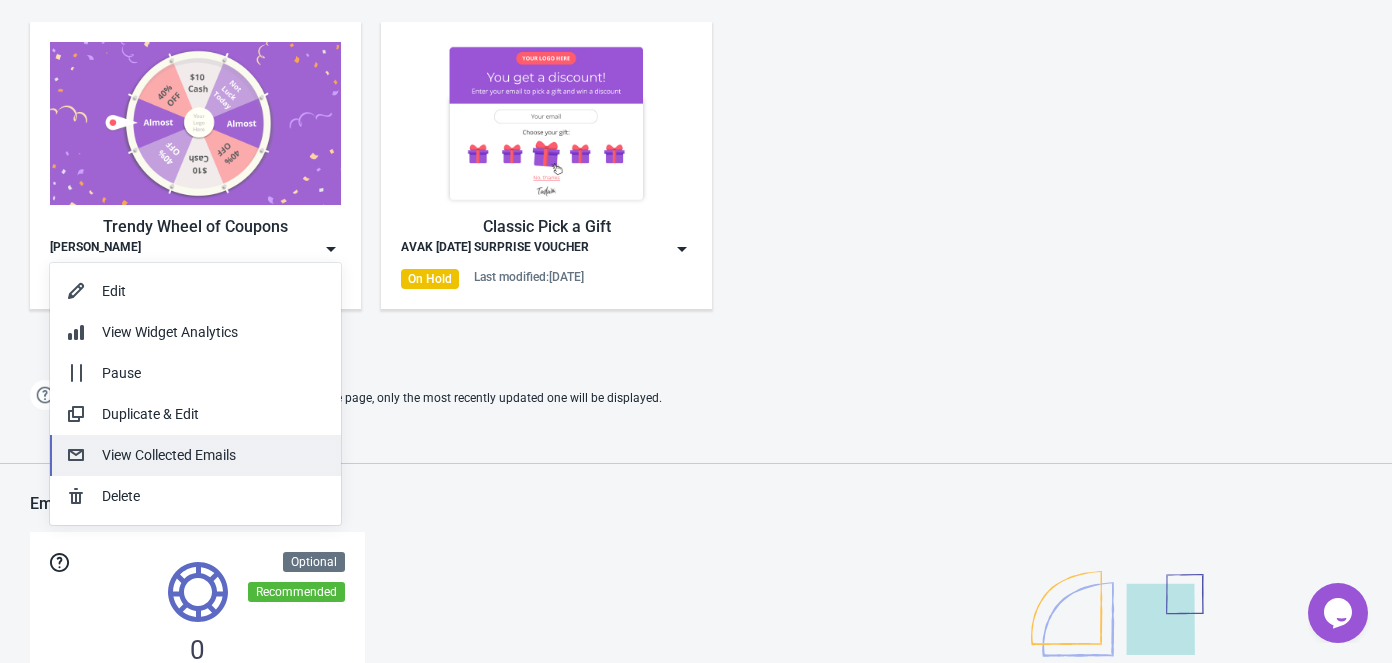 click on "View Collected Emails" at bounding box center (213, 455) 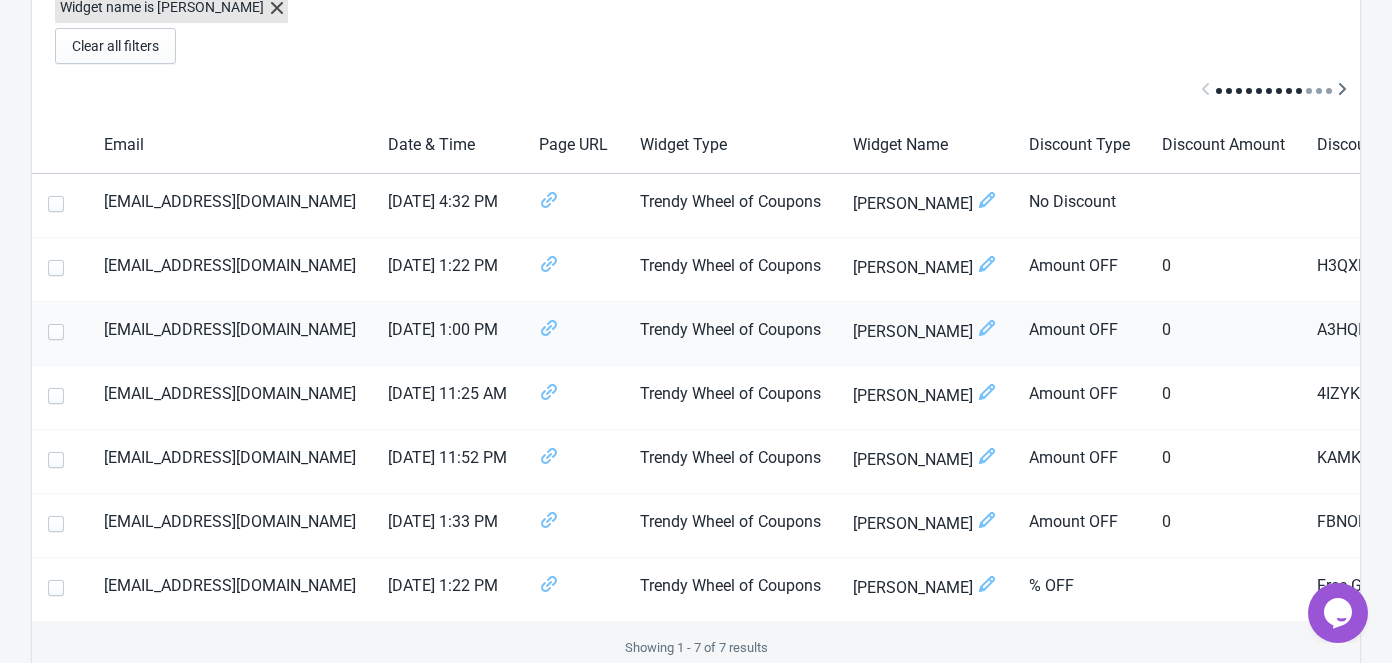 scroll, scrollTop: 106, scrollLeft: 0, axis: vertical 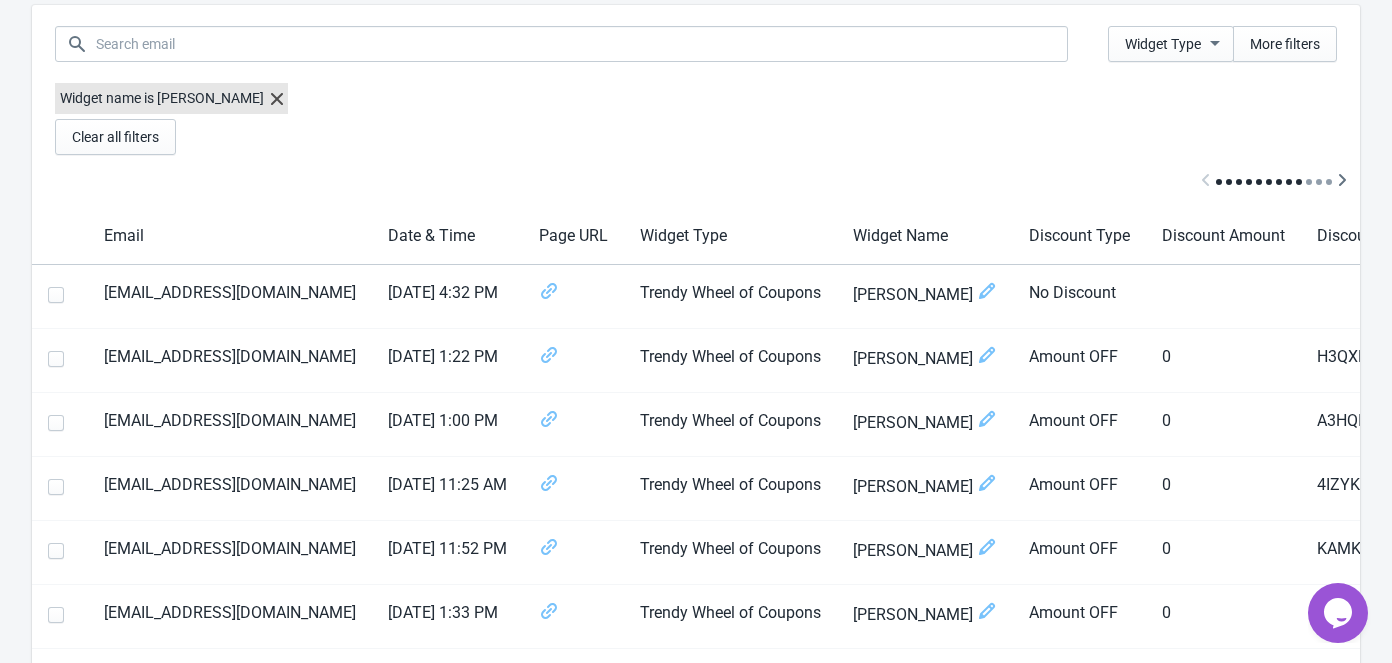 drag, startPoint x: 1291, startPoint y: 421, endPoint x: 1383, endPoint y: 416, distance: 92.13577 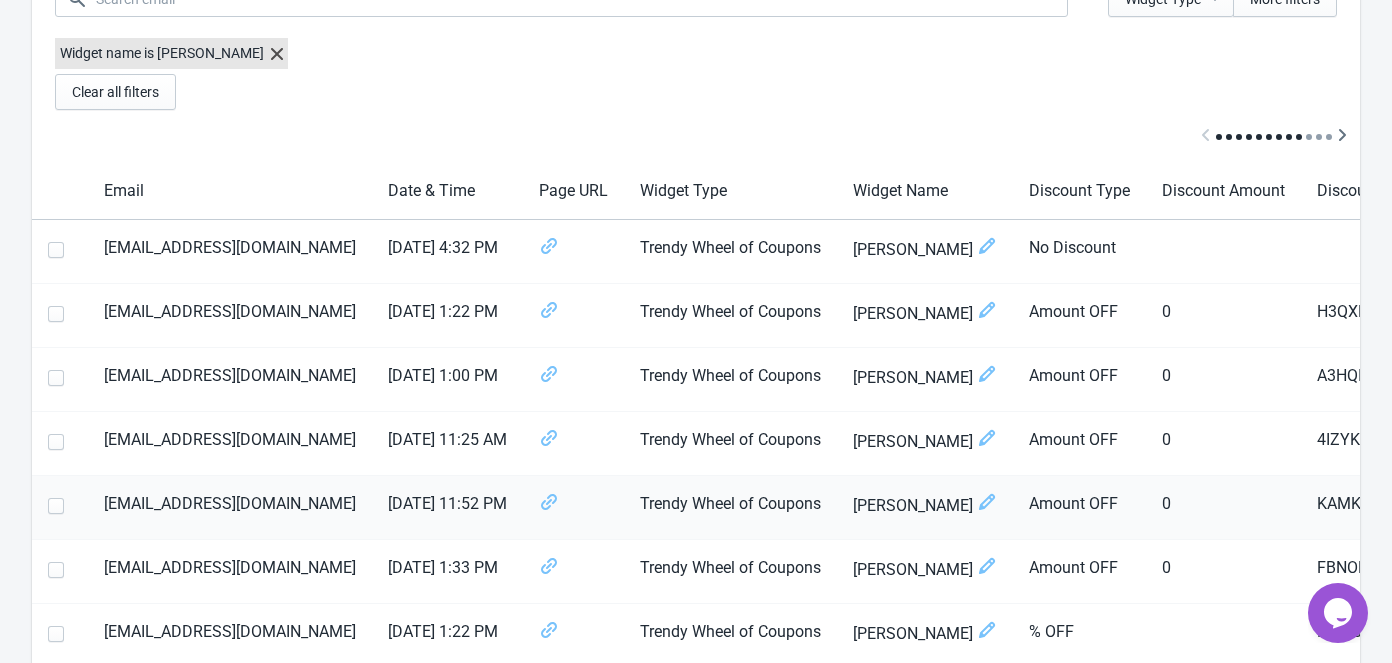 scroll, scrollTop: 197, scrollLeft: 0, axis: vertical 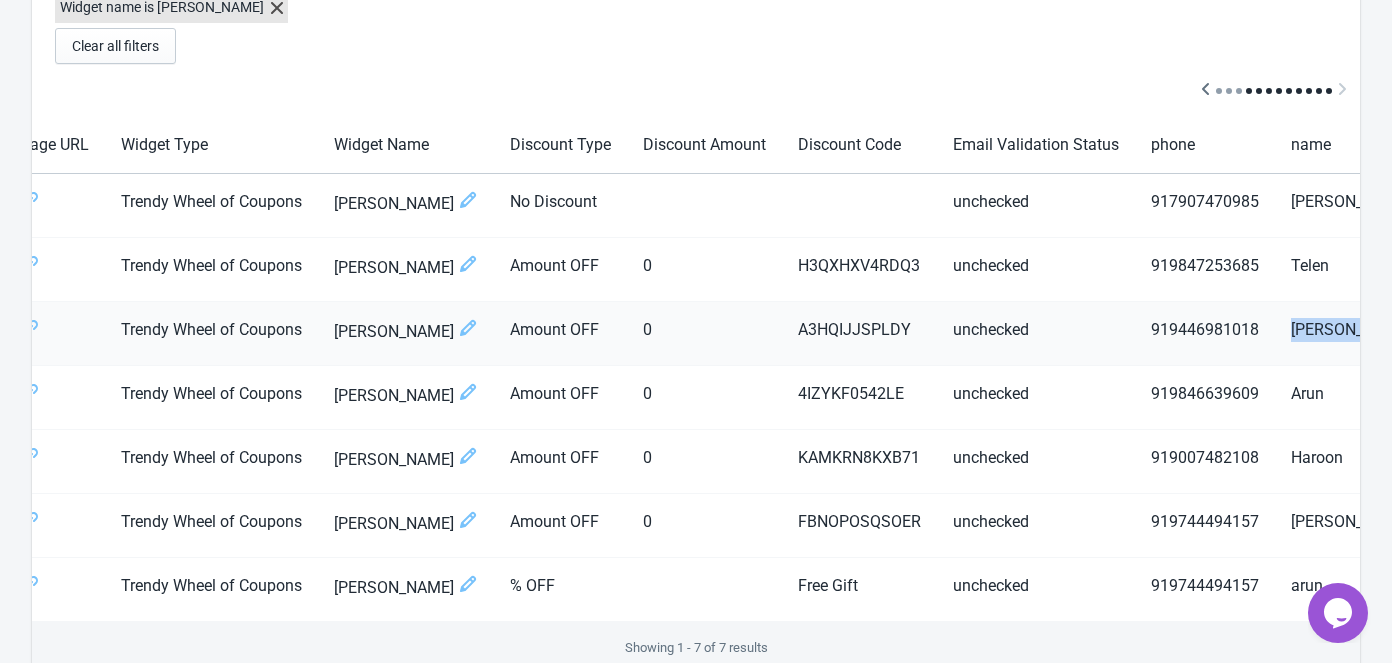 drag, startPoint x: 1258, startPoint y: 324, endPoint x: 1352, endPoint y: 331, distance: 94.26028 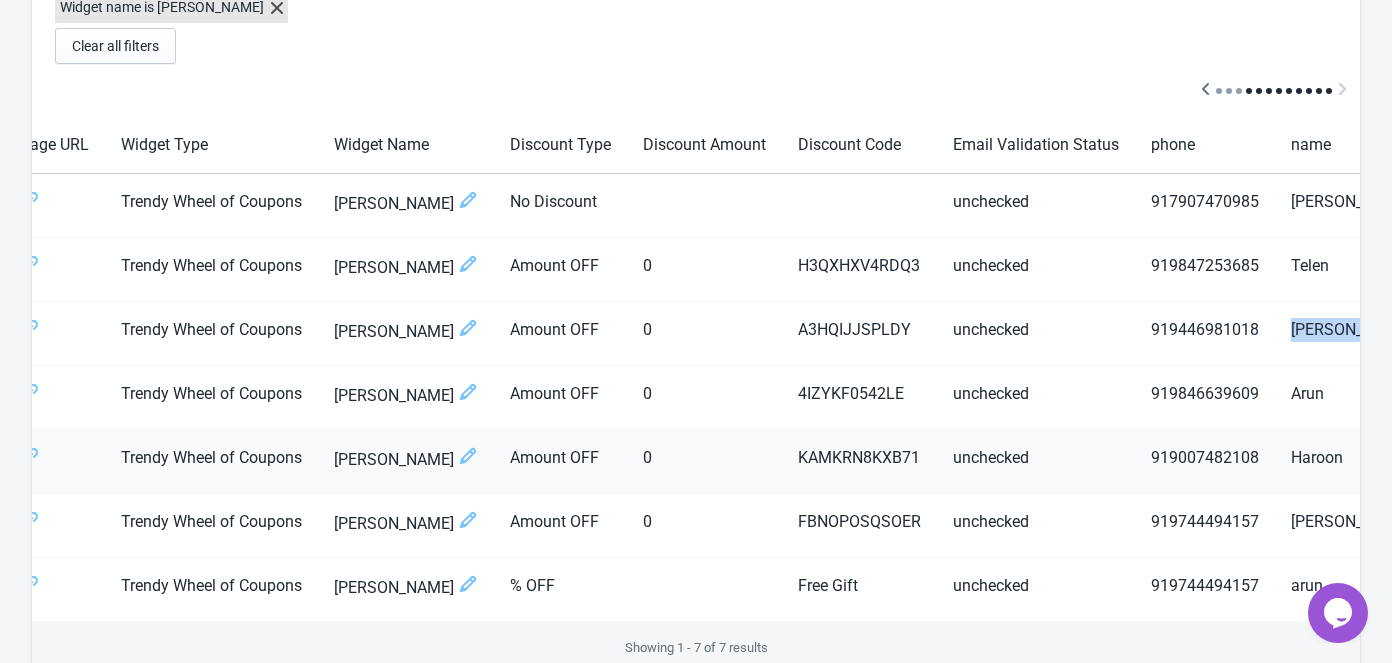 copy on "[PERSON_NAME]. A. D" 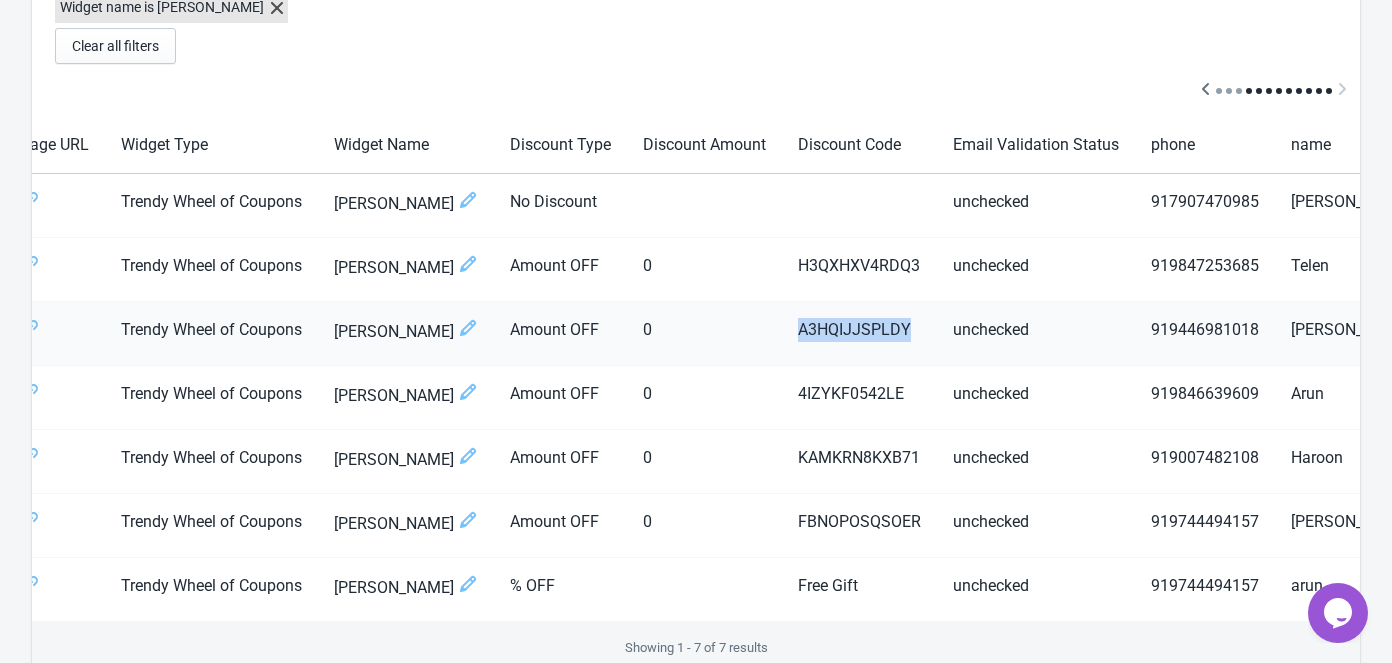 drag, startPoint x: 875, startPoint y: 324, endPoint x: 763, endPoint y: 317, distance: 112.21854 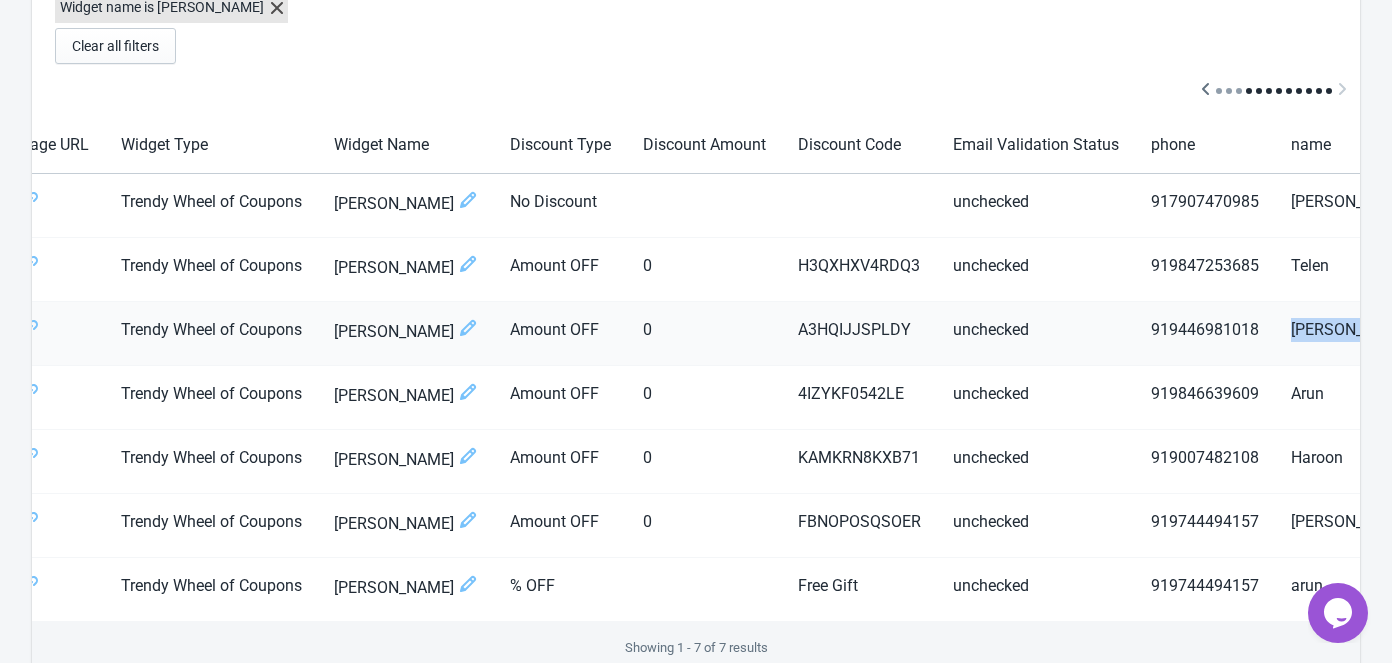 drag, startPoint x: 1257, startPoint y: 330, endPoint x: 1342, endPoint y: 321, distance: 85.47514 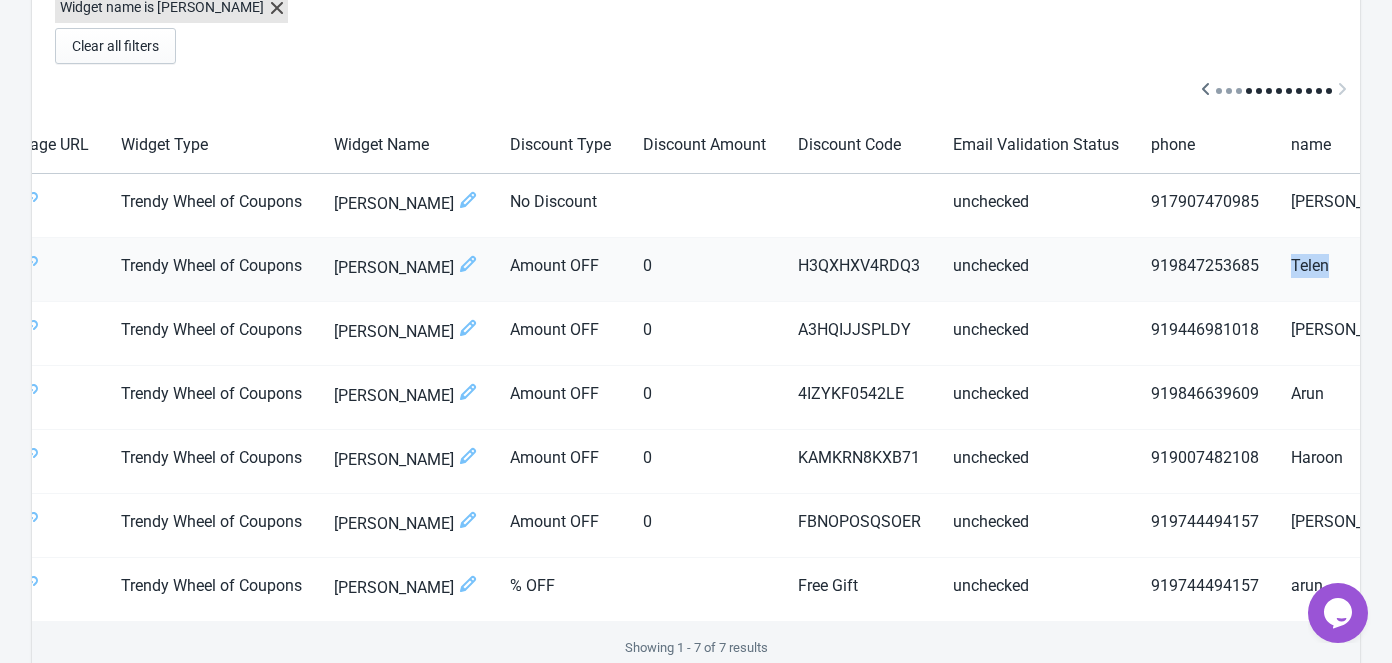 drag, startPoint x: 1260, startPoint y: 263, endPoint x: 1341, endPoint y: 263, distance: 81 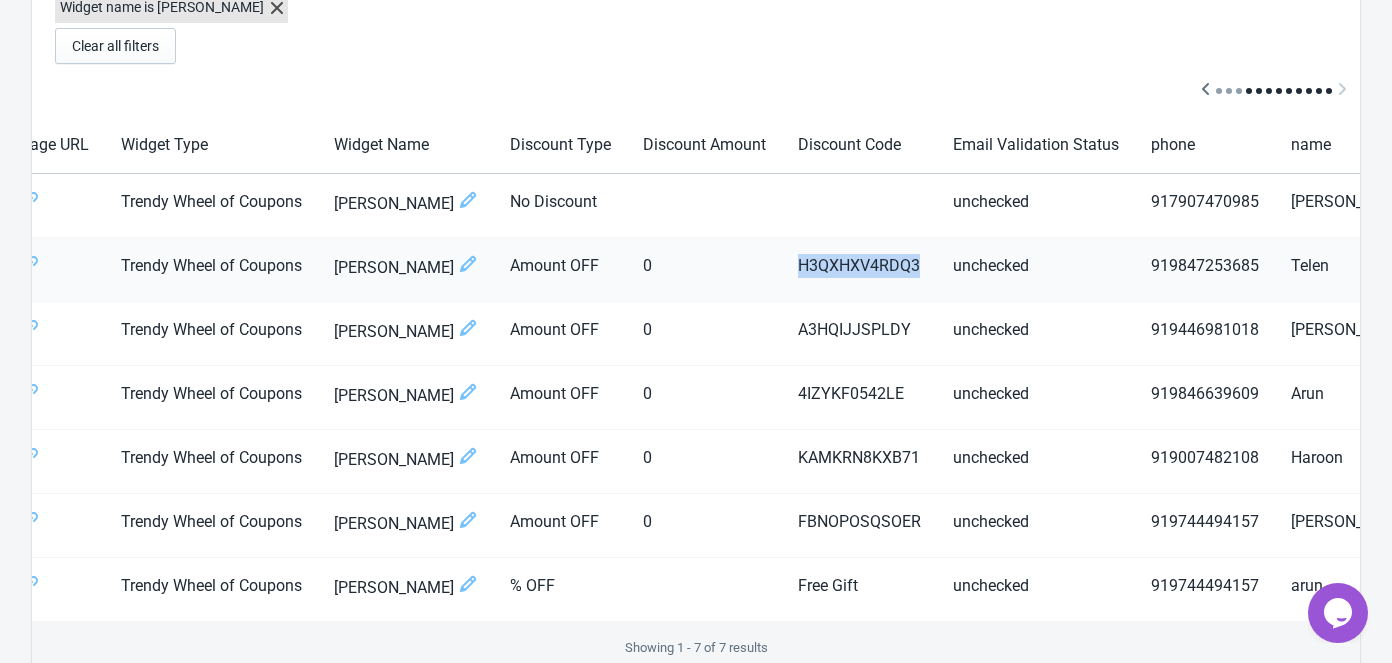 drag, startPoint x: 766, startPoint y: 267, endPoint x: 894, endPoint y: 268, distance: 128.0039 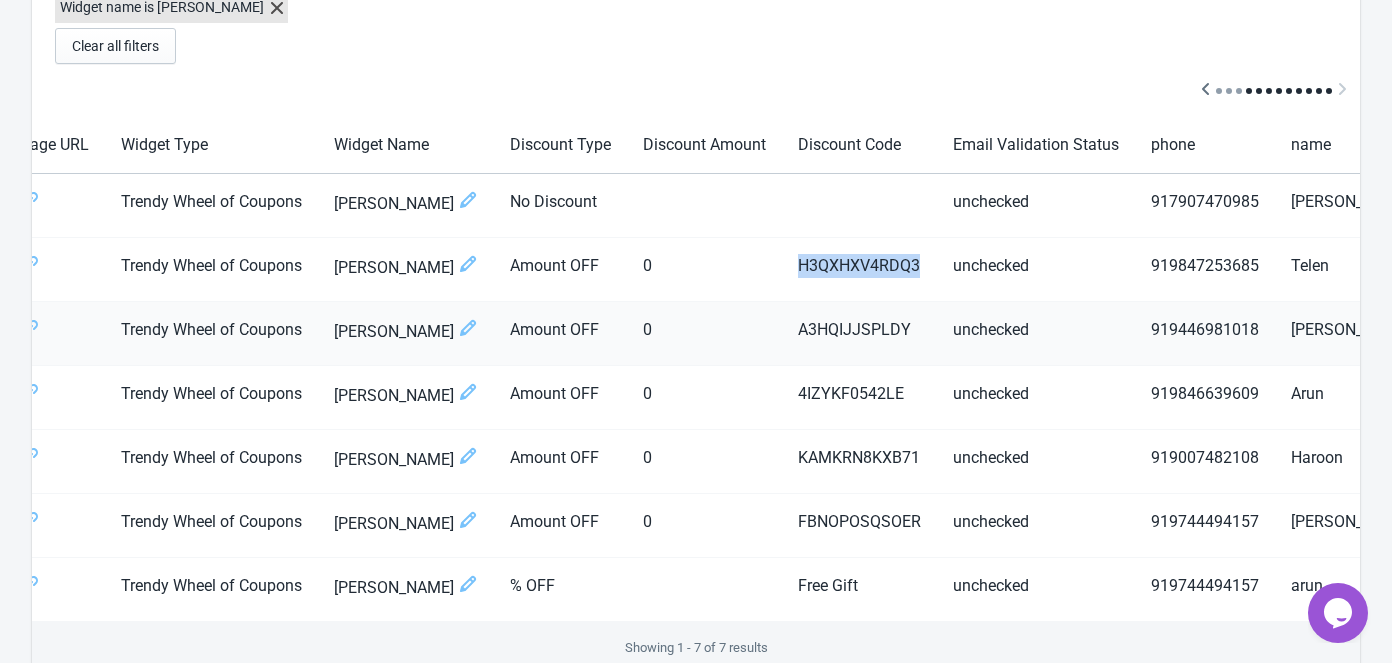 copy on "H3QXHXV4RDQ3" 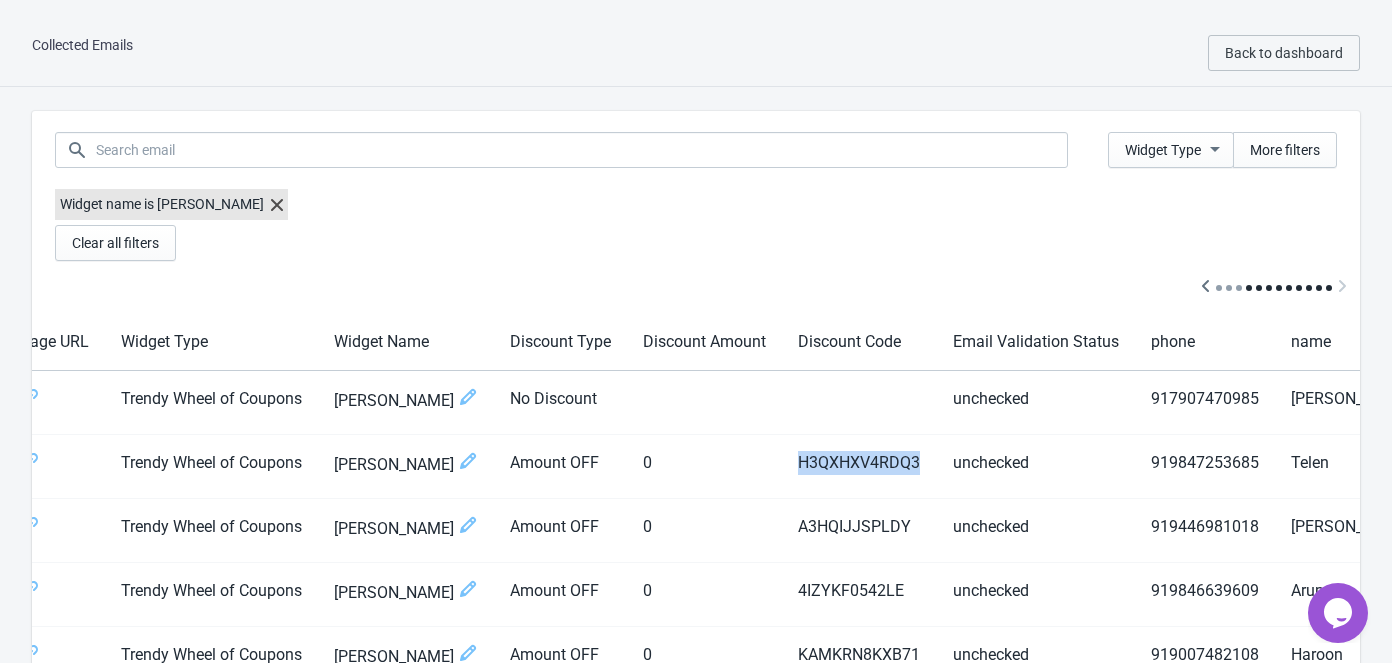 scroll, scrollTop: 0, scrollLeft: 0, axis: both 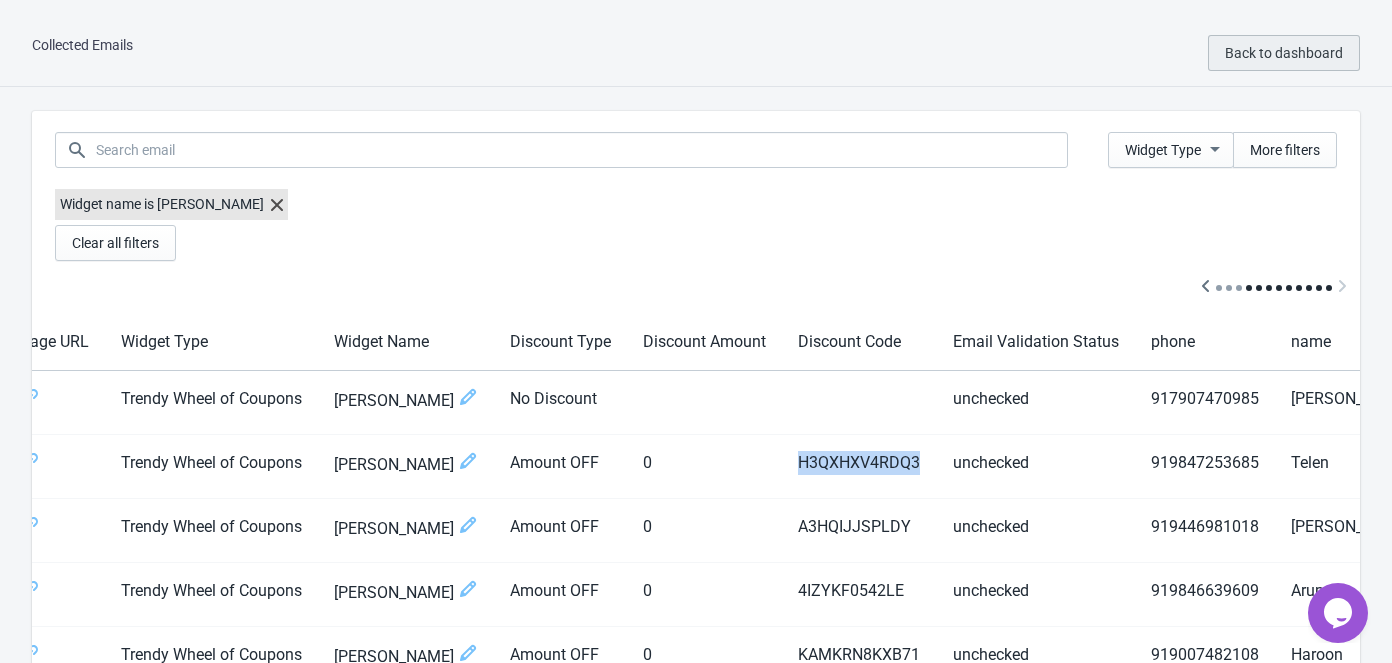 click on "Back to dashboard" at bounding box center (1284, 53) 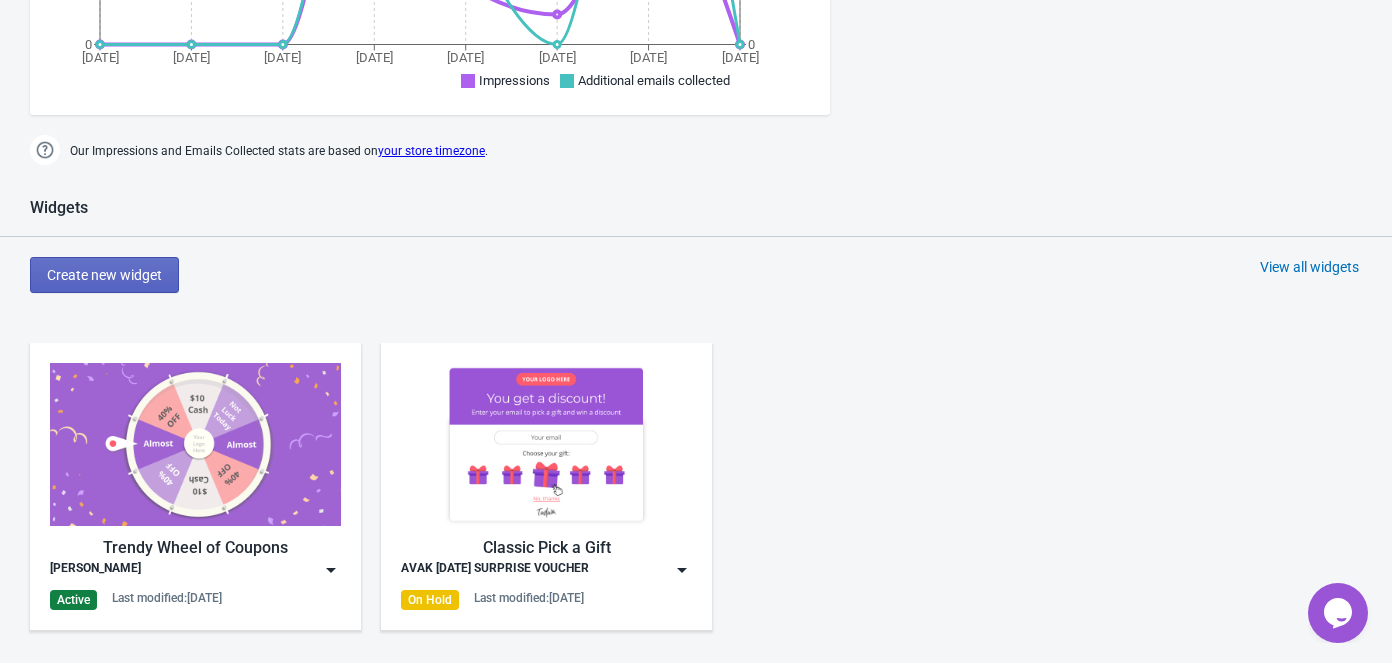 scroll, scrollTop: 818, scrollLeft: 0, axis: vertical 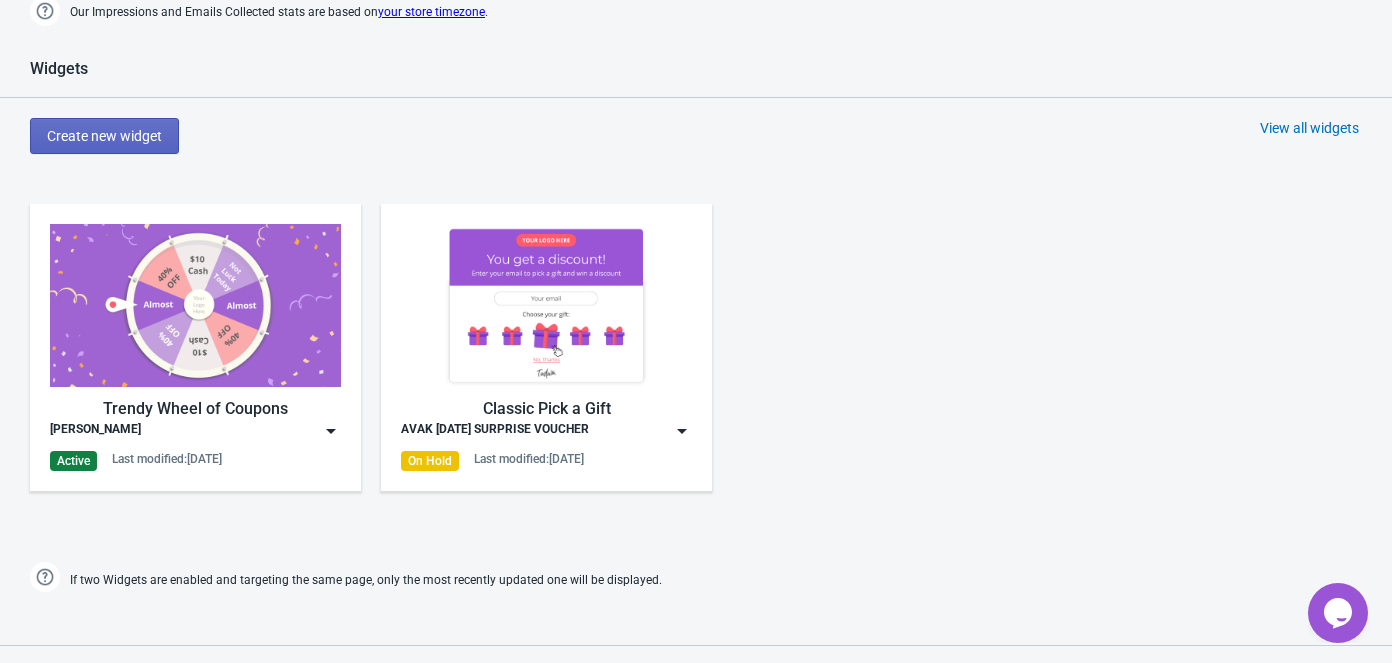 click on "Trendy Wheel of Coupons Avak Sunglass Active Last modified:  [DATE]" at bounding box center [195, 347] 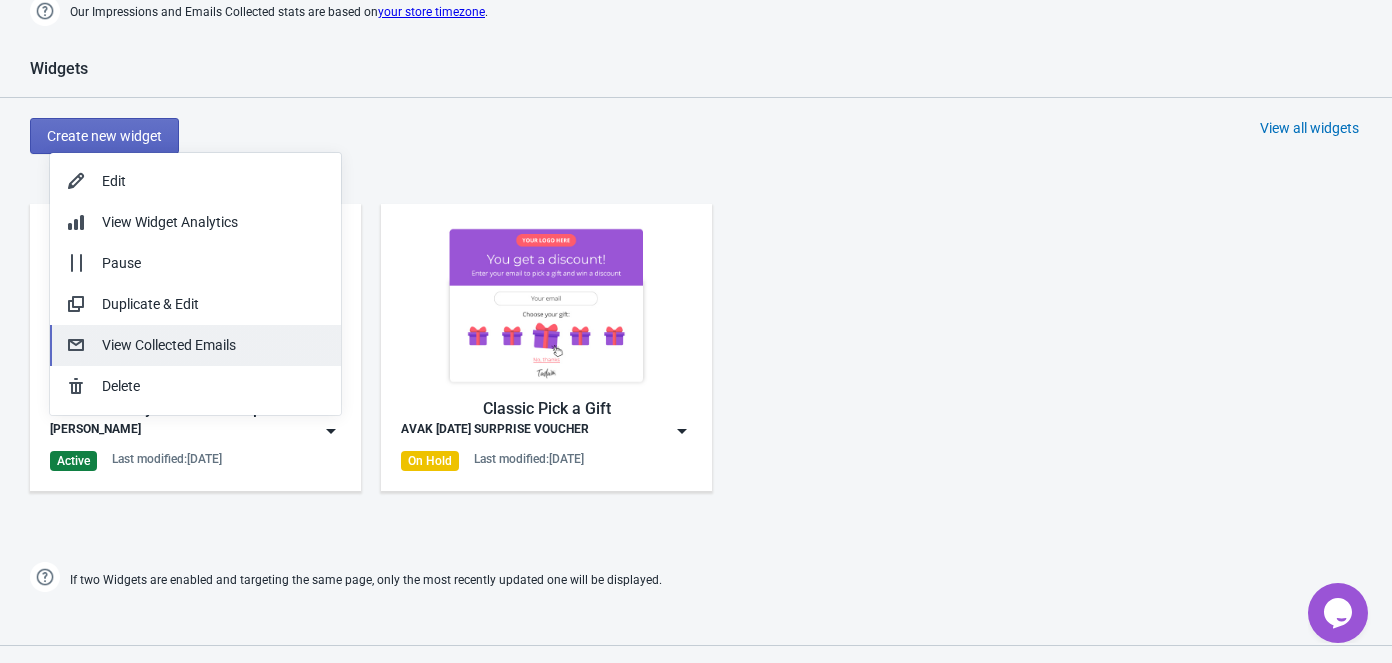click on "View Collected Emails" at bounding box center [213, 345] 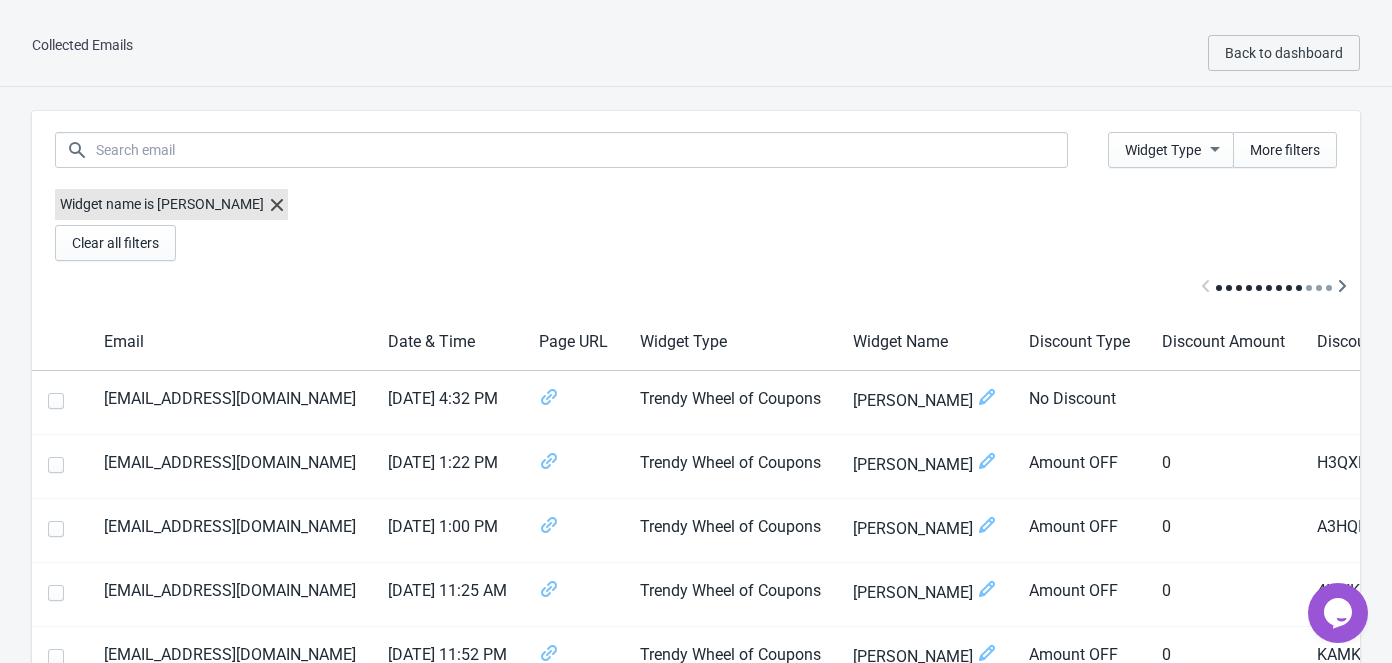 scroll, scrollTop: 90, scrollLeft: 0, axis: vertical 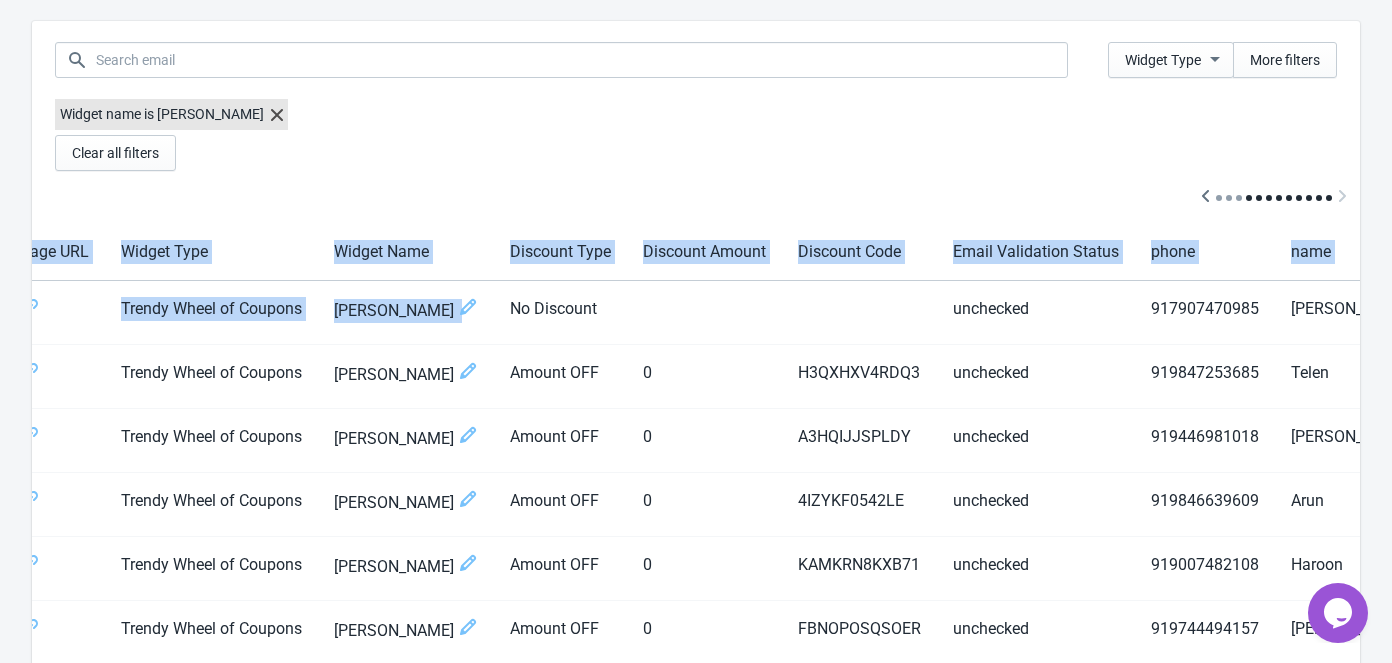 drag, startPoint x: 1001, startPoint y: 301, endPoint x: 1405, endPoint y: 301, distance: 404 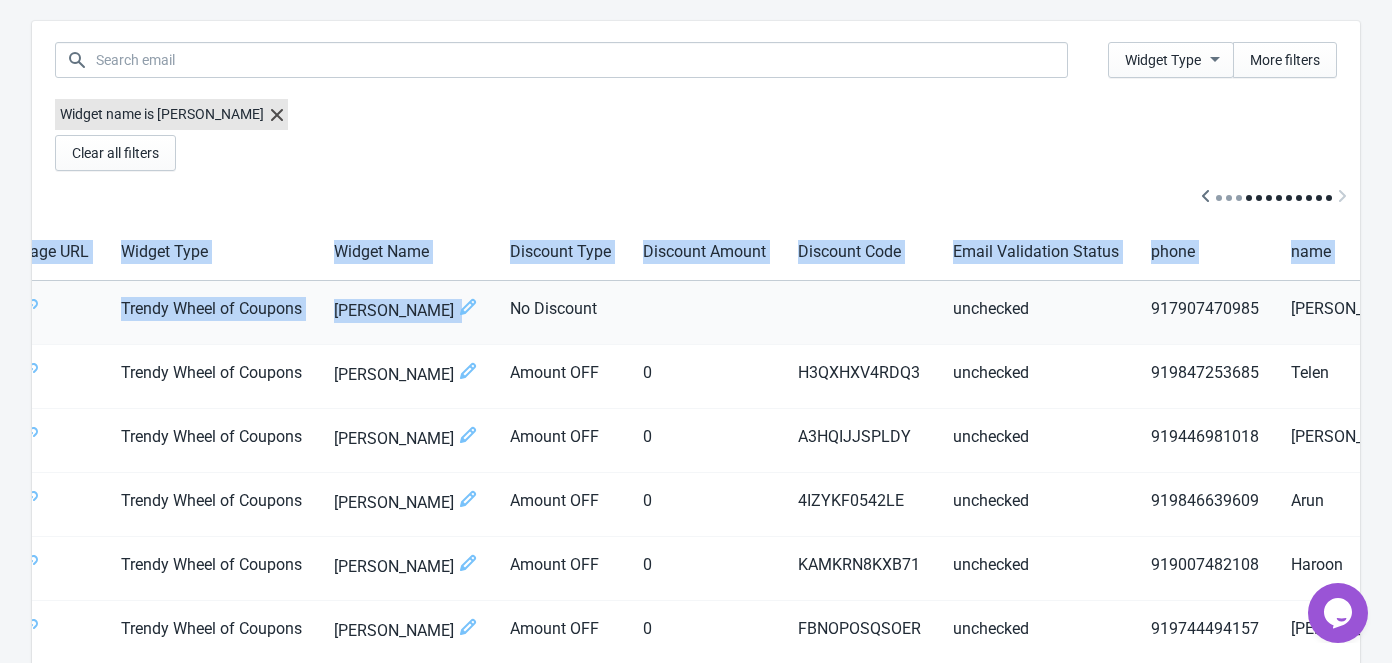 click at bounding box center [859, 313] 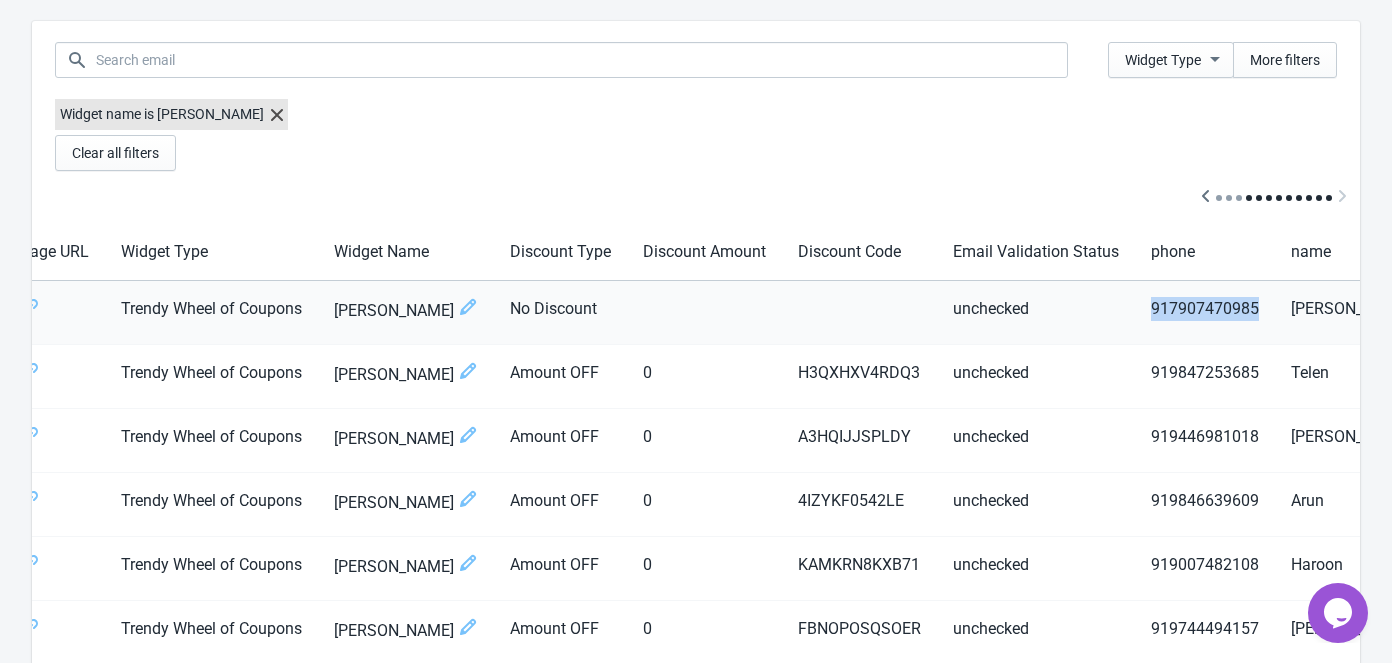 drag, startPoint x: 1120, startPoint y: 307, endPoint x: 1223, endPoint y: 310, distance: 103.04368 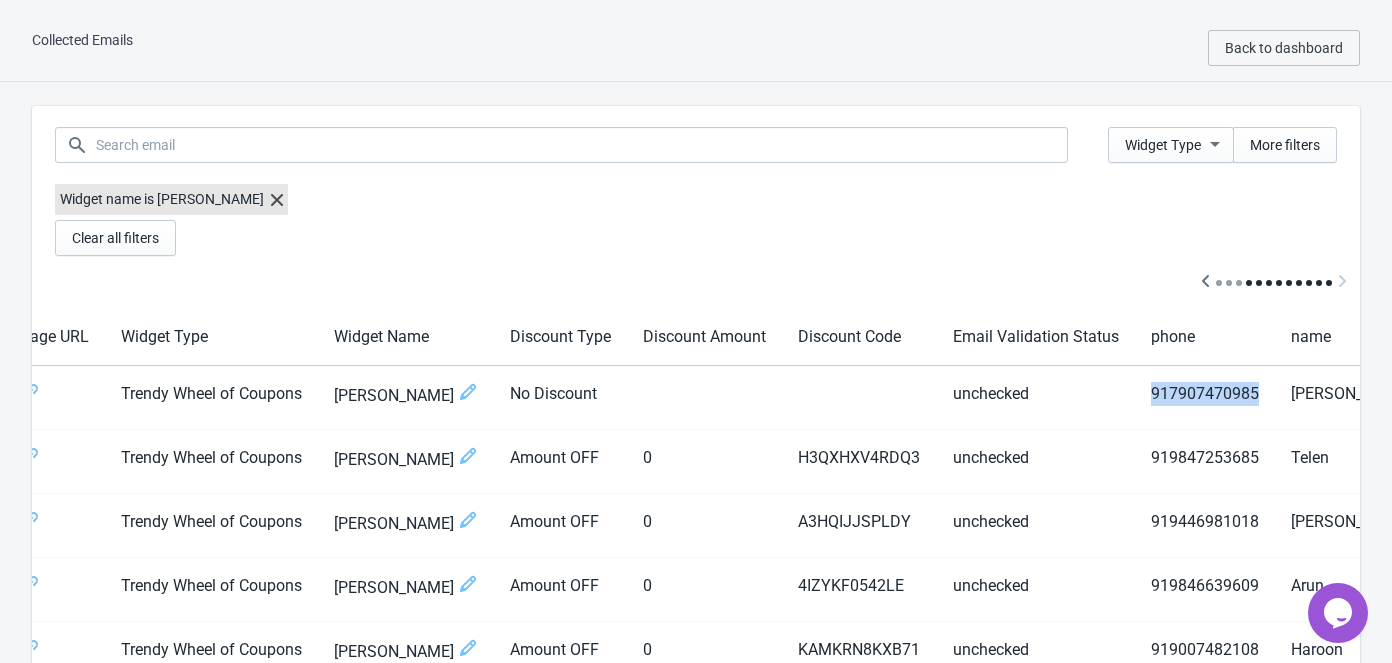 scroll, scrollTop: 0, scrollLeft: 0, axis: both 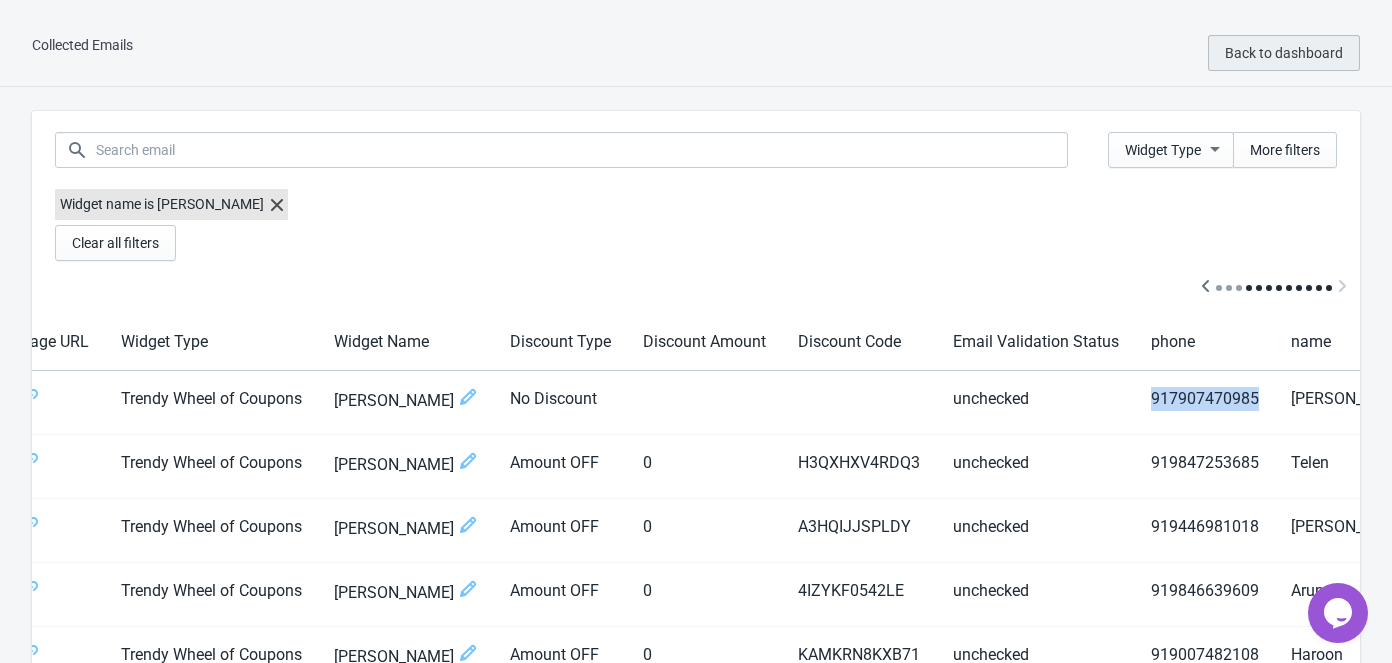 click on "Back to dashboard" at bounding box center [1284, 53] 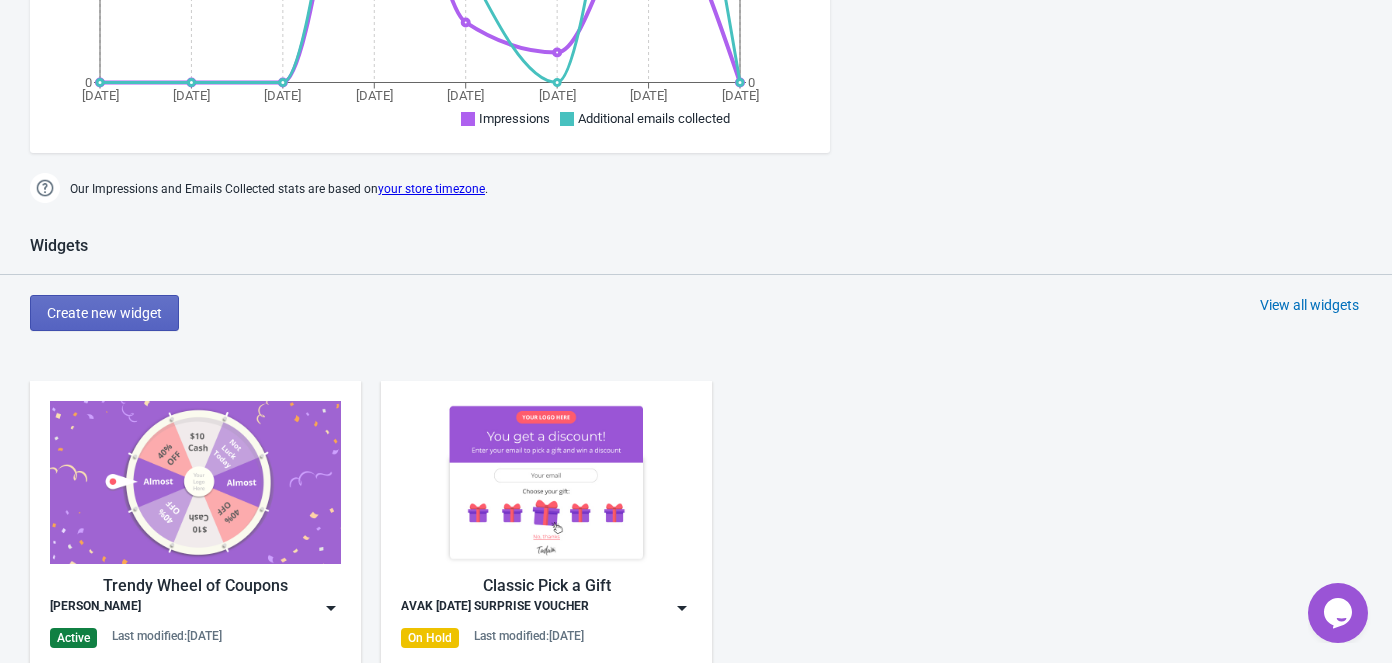 scroll, scrollTop: 727, scrollLeft: 0, axis: vertical 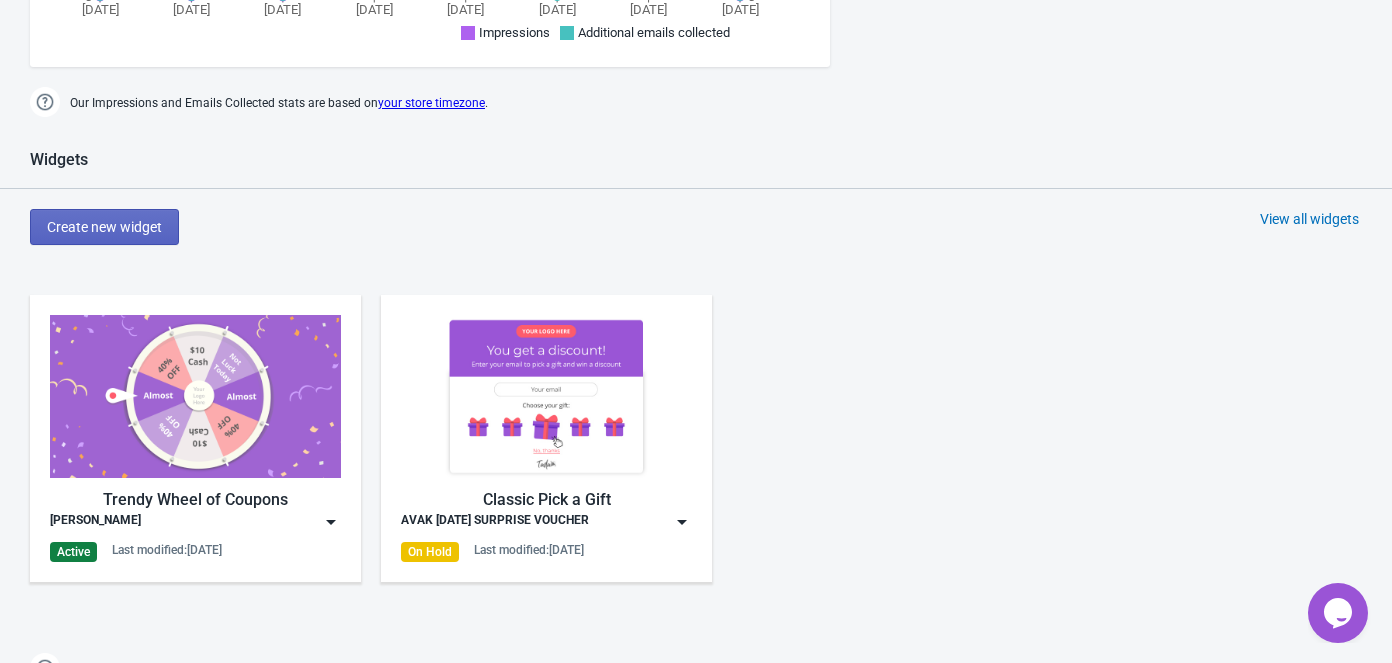 click on "Trendy Wheel of Coupons Avak Sunglass Active Last modified:  [DATE]" at bounding box center (195, 438) 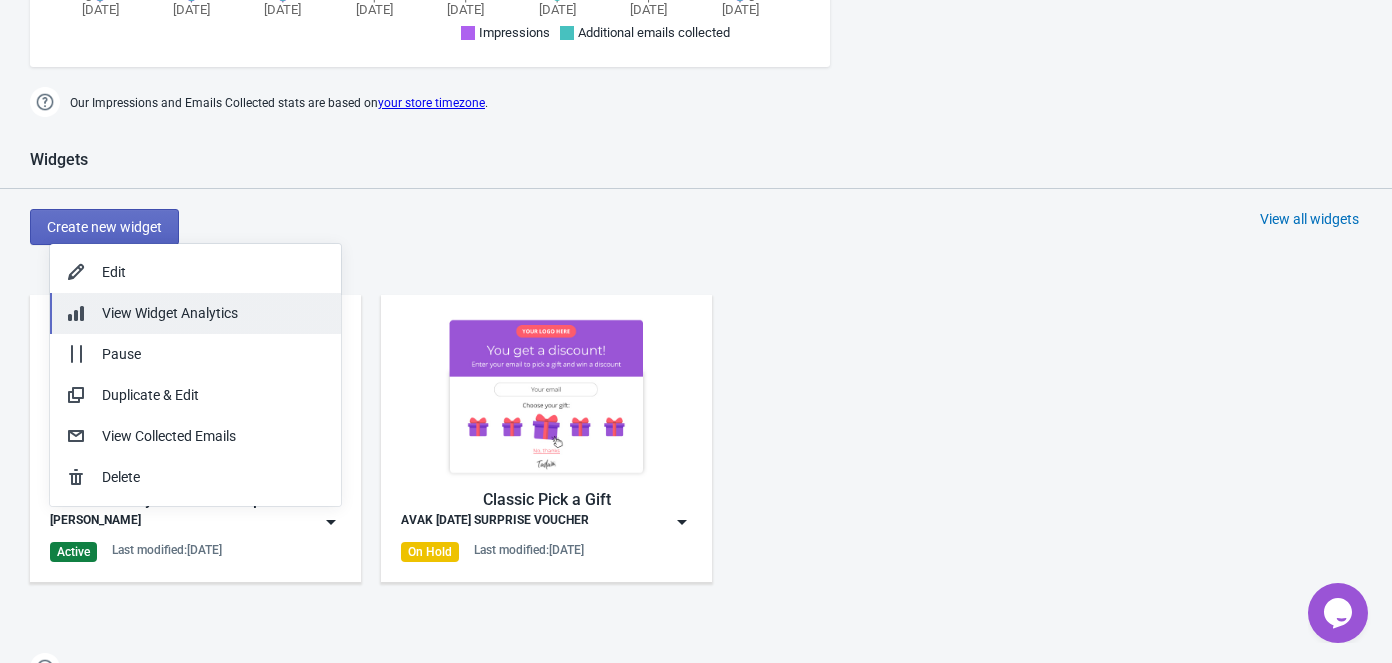 click on "View Widget Analytics" at bounding box center (170, 313) 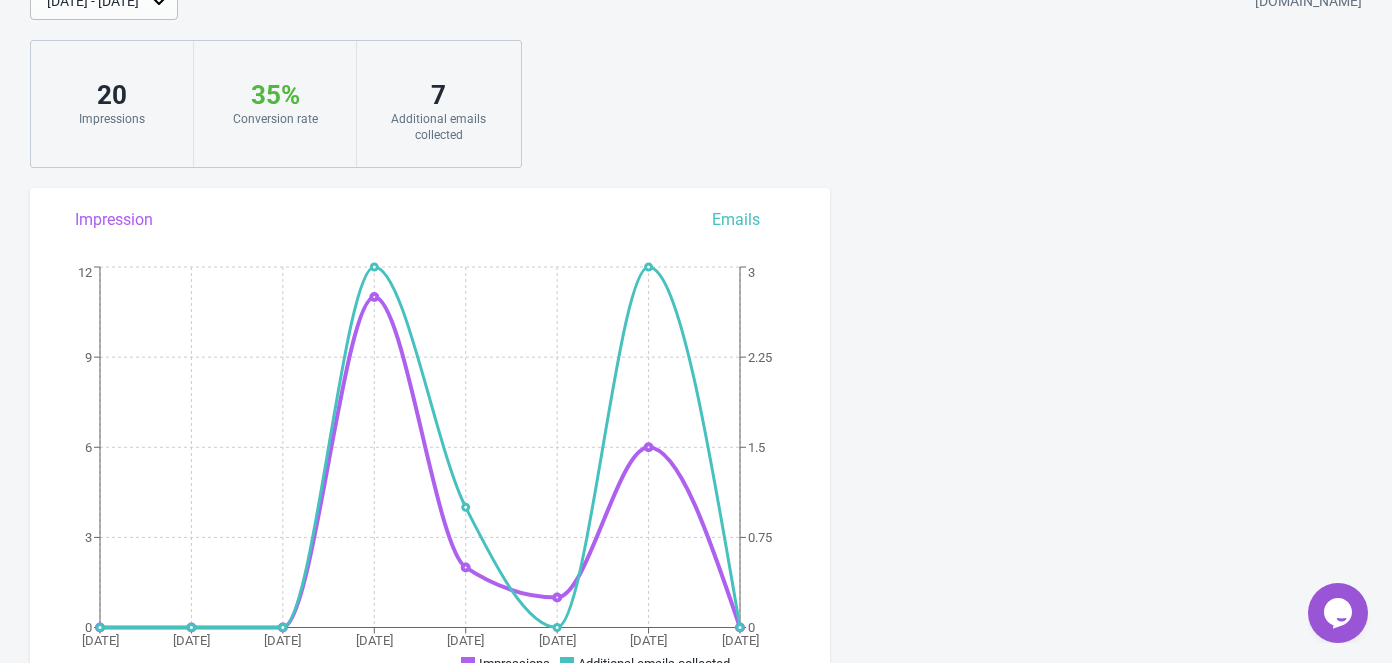 scroll, scrollTop: 0, scrollLeft: 0, axis: both 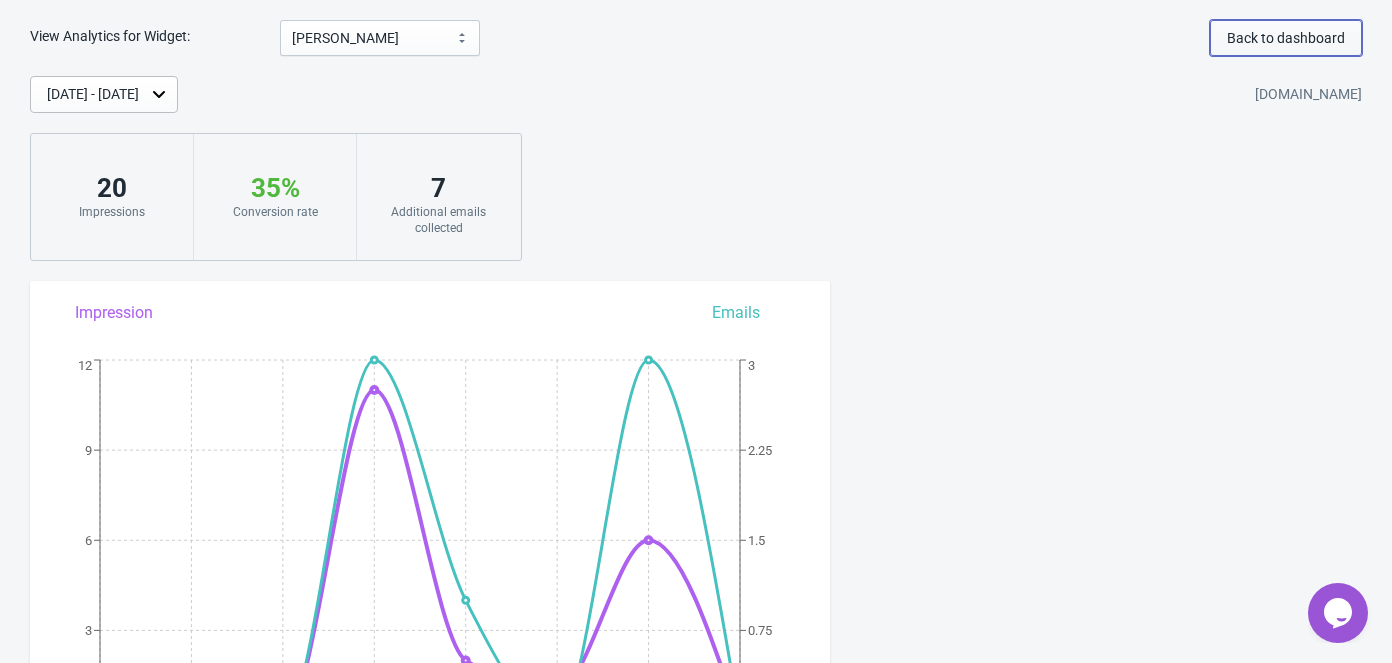 click on "Back to dashboard" at bounding box center (1286, 38) 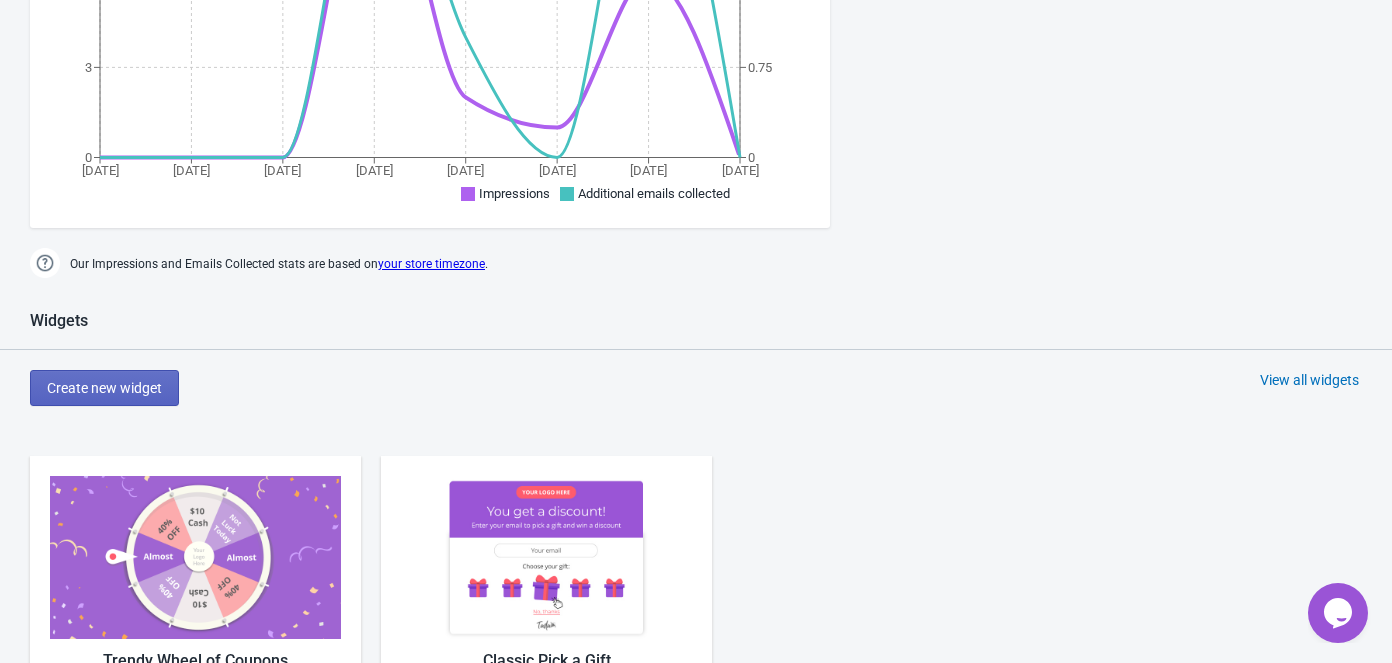 scroll, scrollTop: 727, scrollLeft: 0, axis: vertical 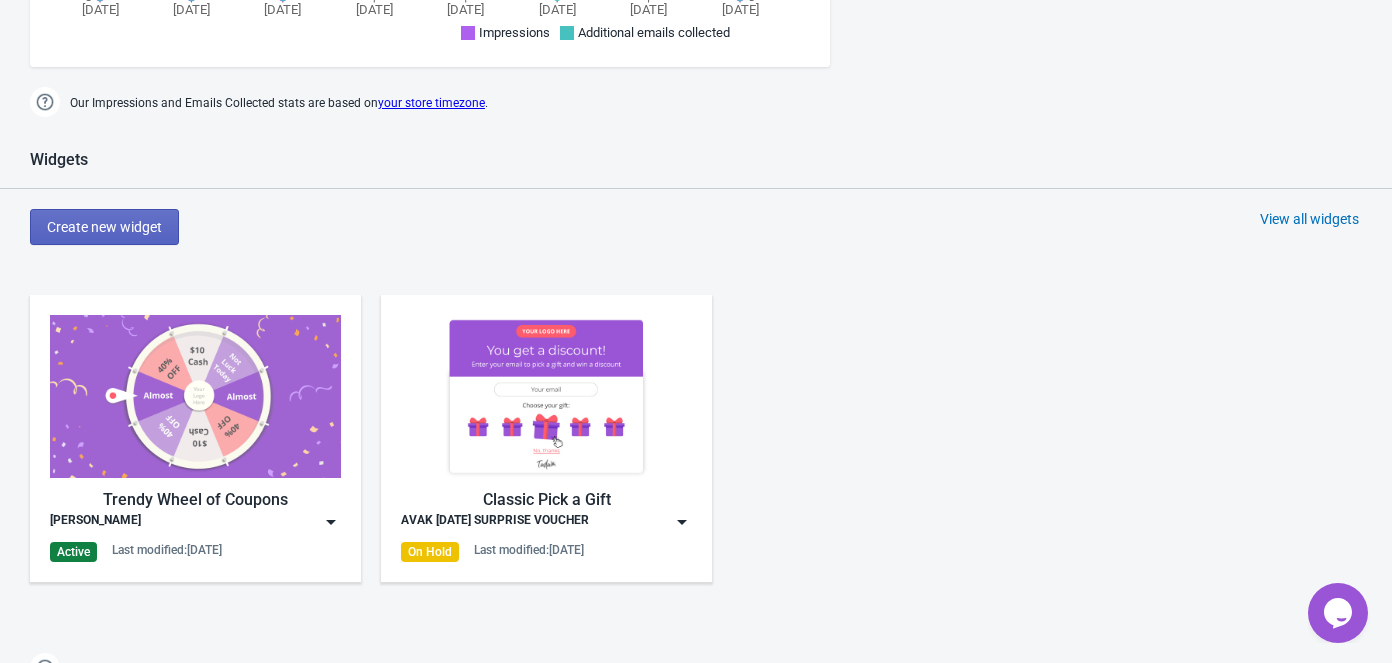 click on "Trendy Wheel of Coupons Avak Sunglass Active Last modified:  [DATE]" at bounding box center (195, 438) 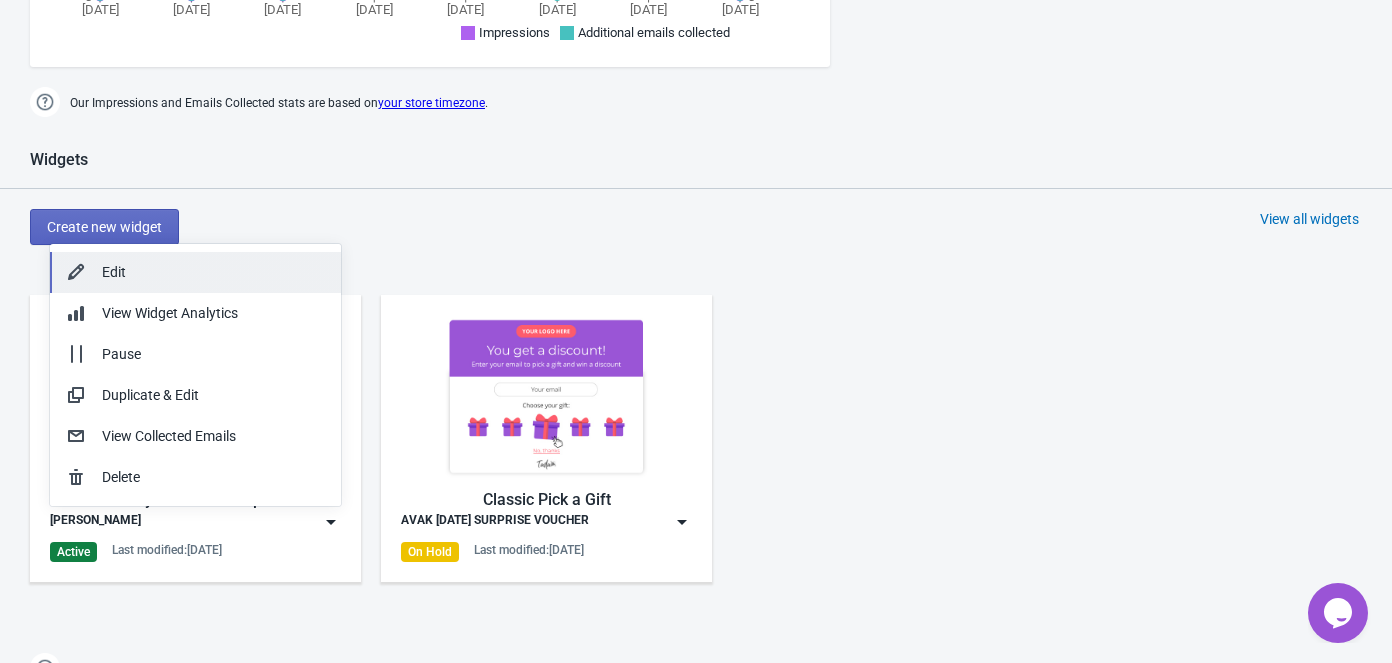 click on "Edit" at bounding box center [213, 272] 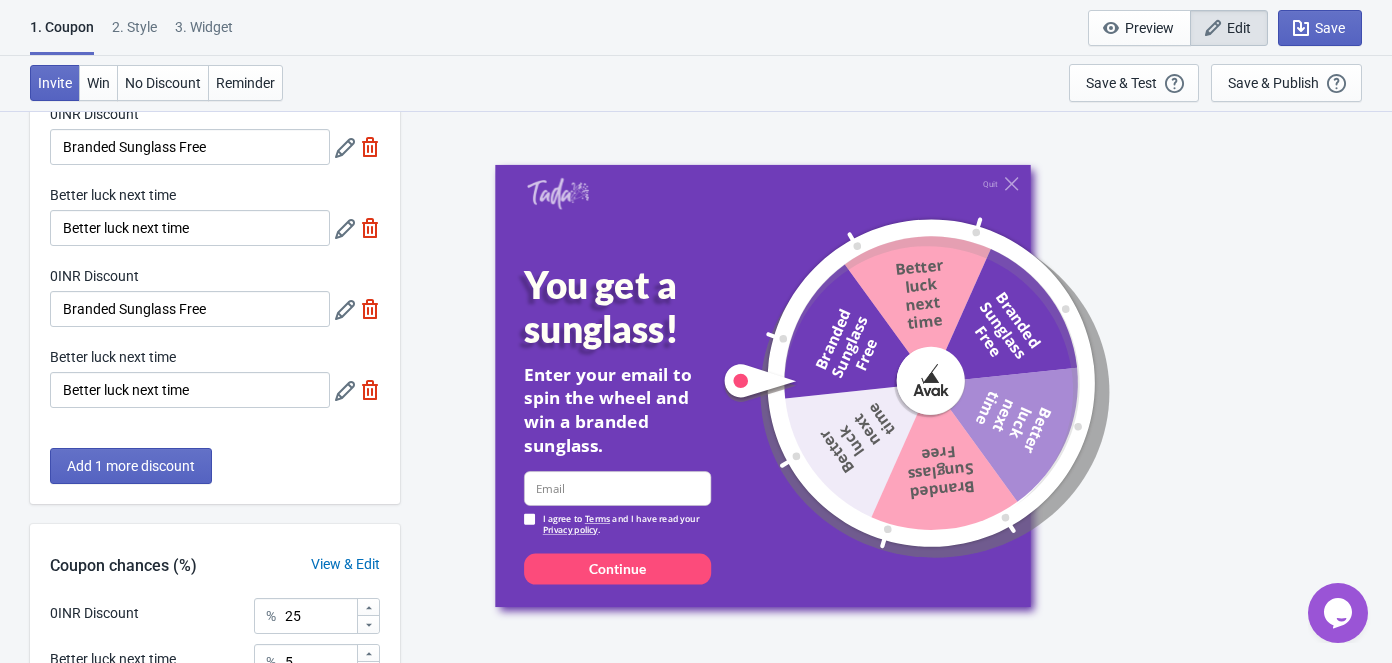 scroll, scrollTop: 181, scrollLeft: 0, axis: vertical 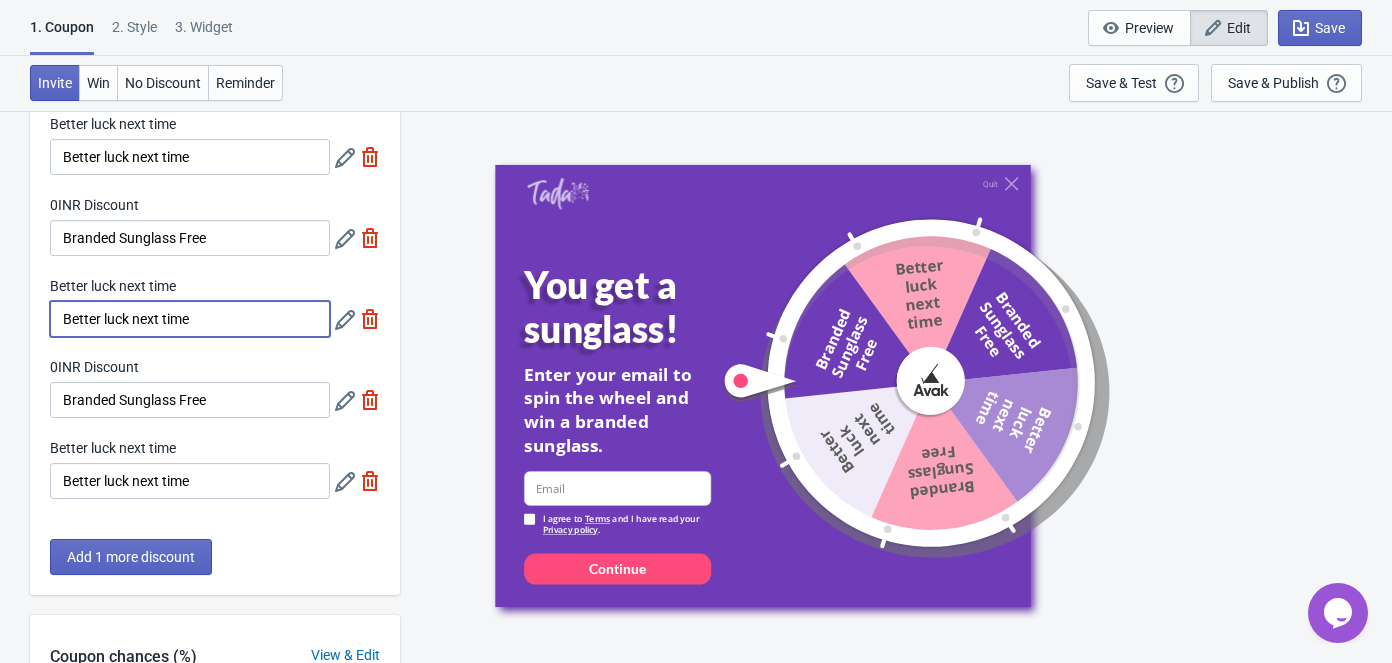 drag, startPoint x: 210, startPoint y: 321, endPoint x: 42, endPoint y: 336, distance: 168.66832 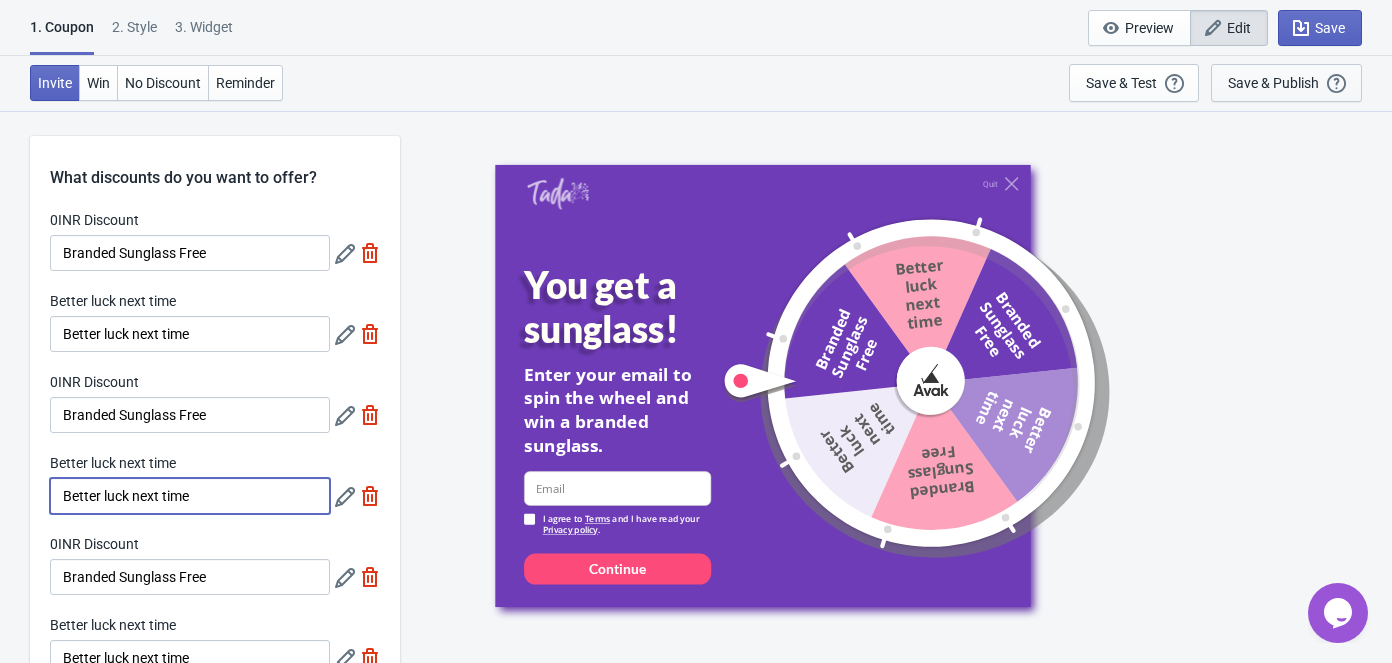 scroll, scrollTop: 0, scrollLeft: 0, axis: both 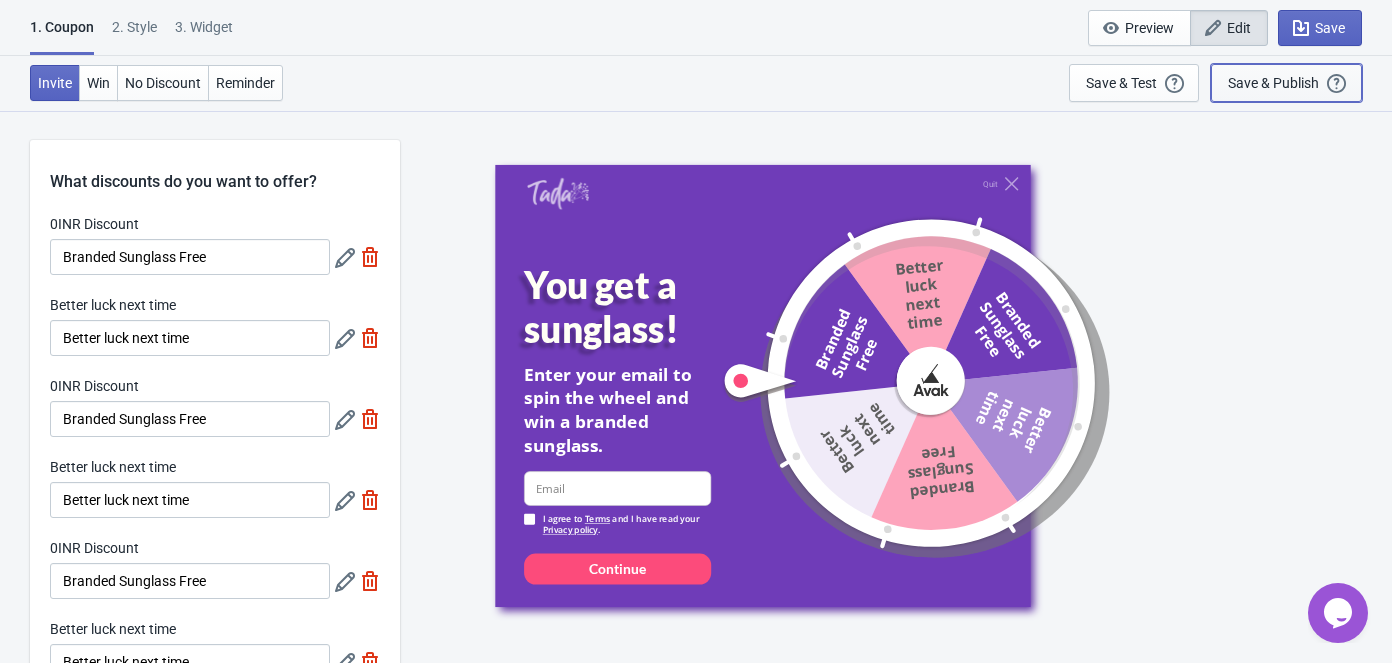 click on "Save & Publish" at bounding box center (1273, 83) 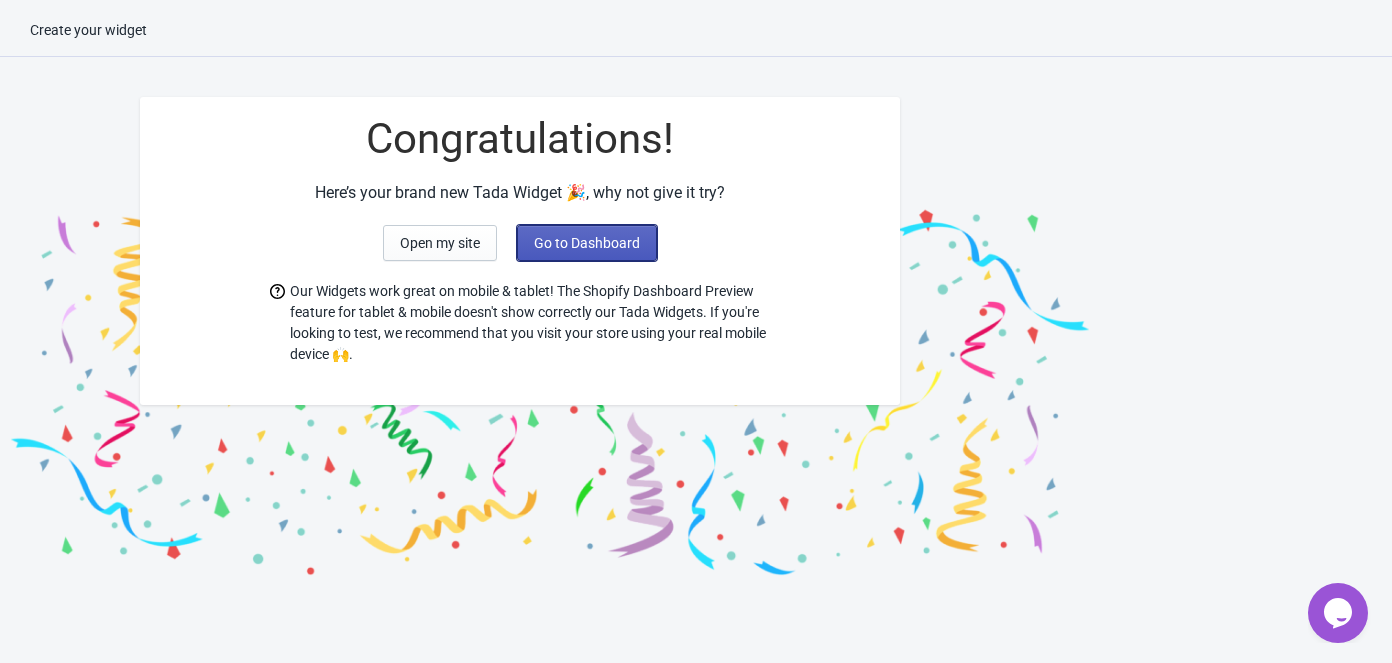 click on "Go to Dashboard" at bounding box center (587, 243) 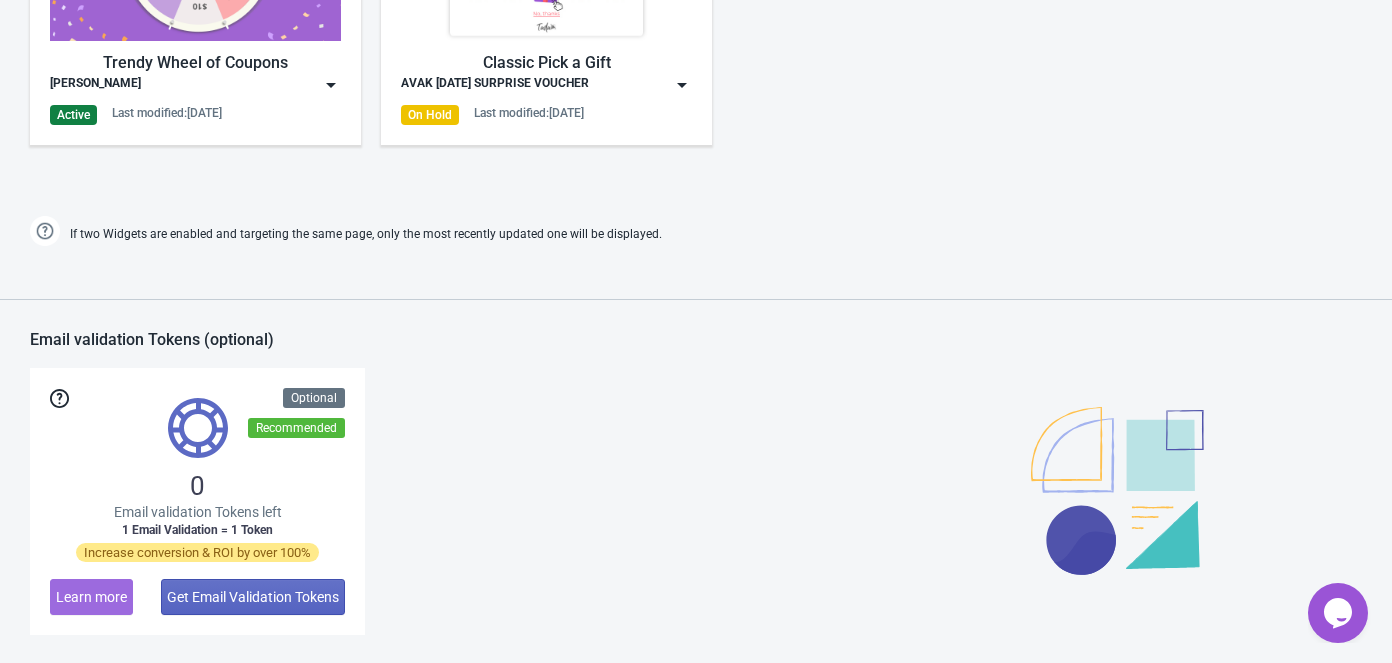 scroll, scrollTop: 1000, scrollLeft: 0, axis: vertical 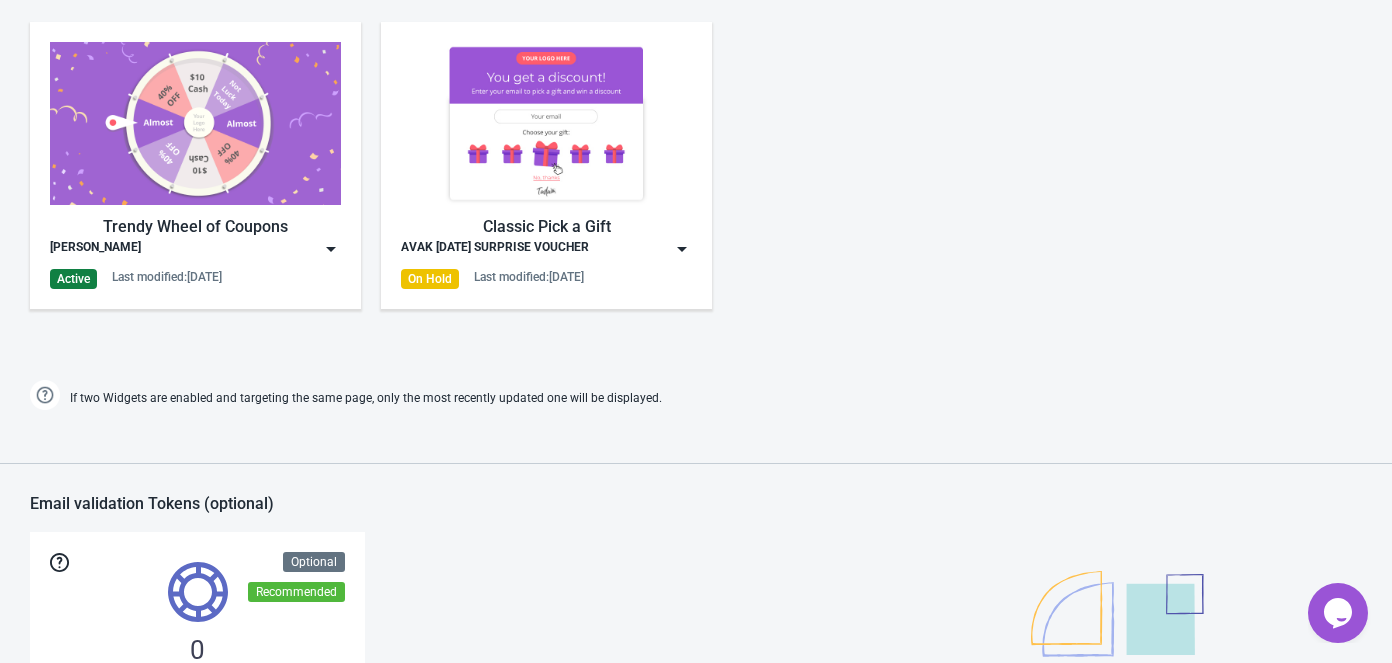 click on "Trendy Wheel of Coupons Avak Sunglass Active Last modified:  [DATE]" at bounding box center (195, 165) 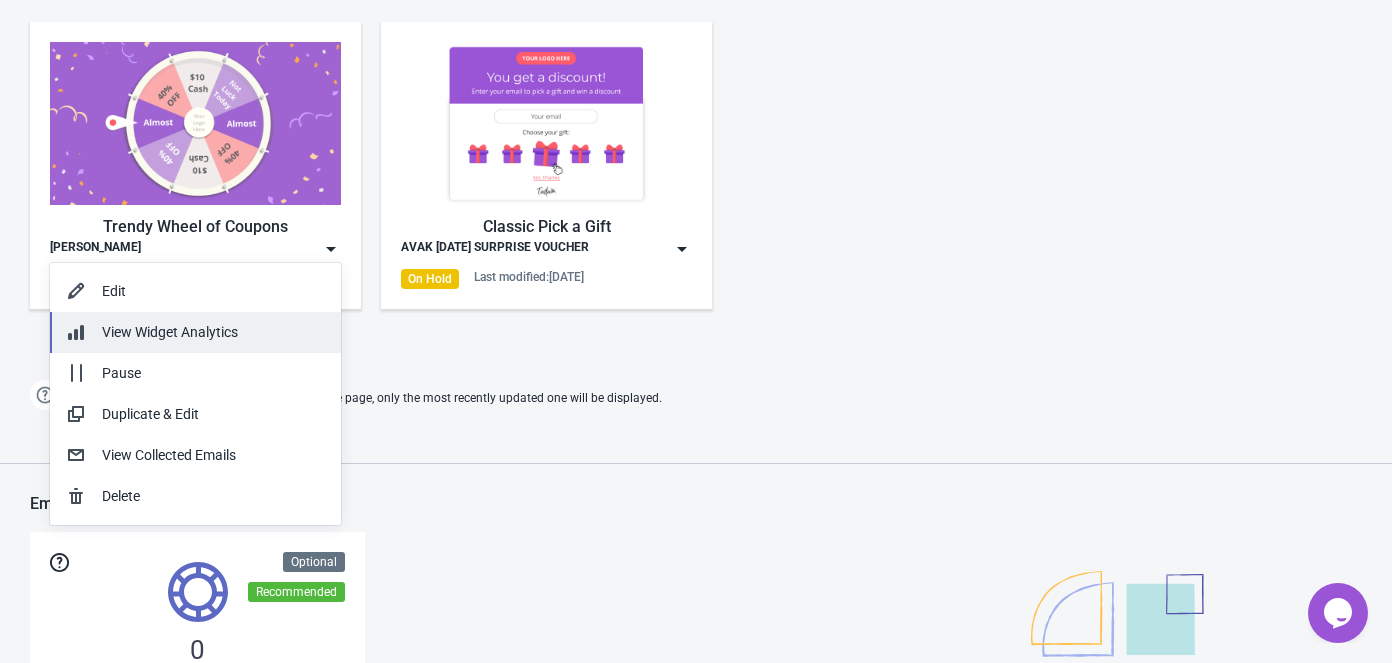 click on "View Widget Analytics" at bounding box center (170, 332) 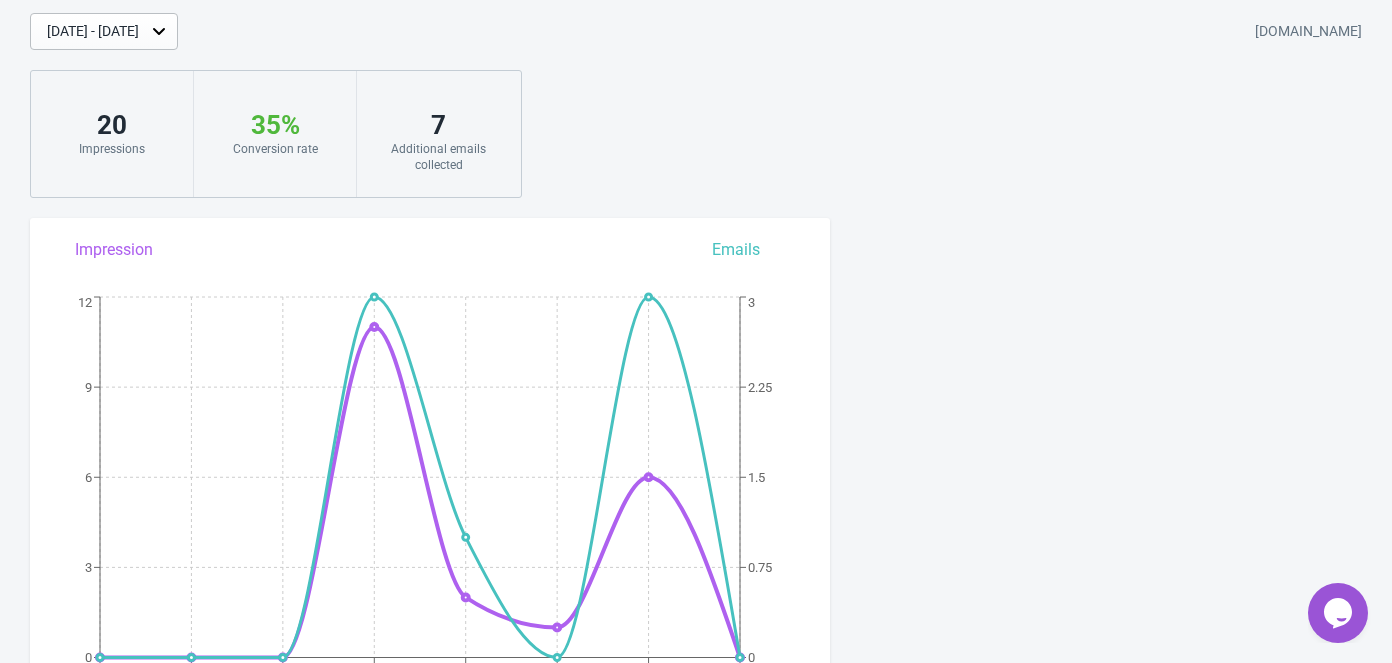 scroll, scrollTop: 0, scrollLeft: 0, axis: both 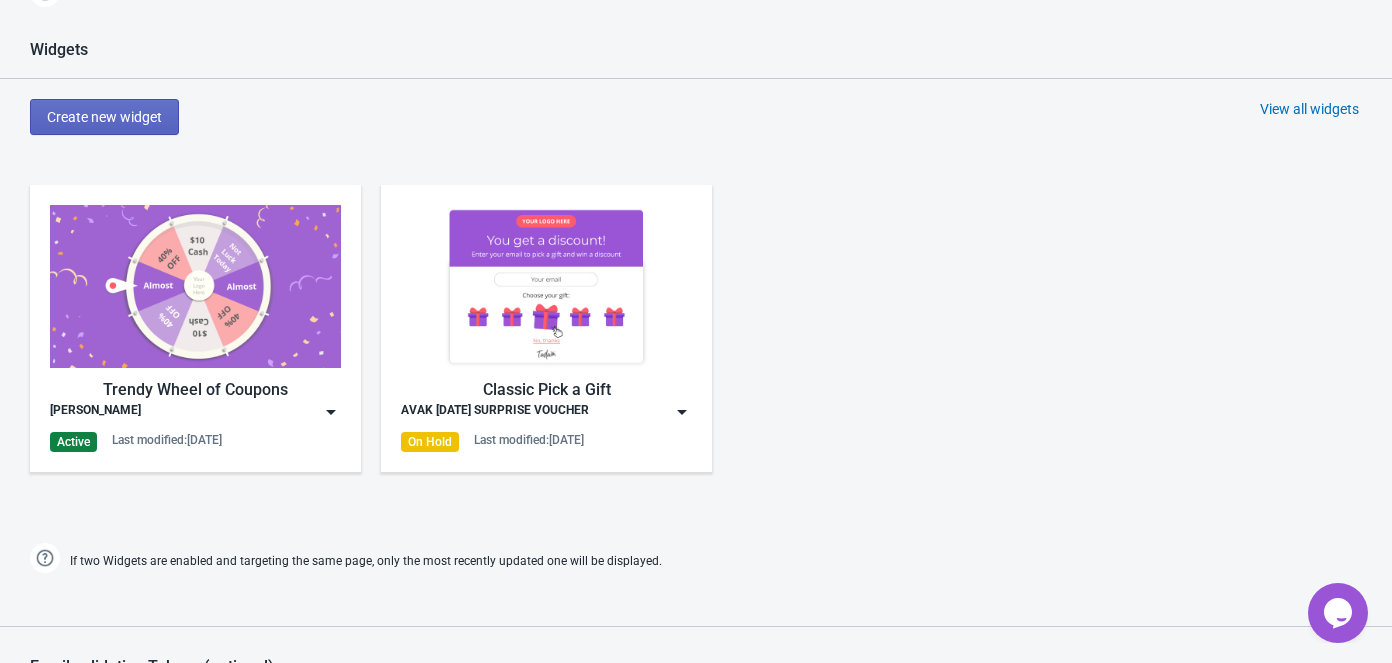 click on "Trendy Wheel of Coupons Avak Sunglass Active Last modified:  [DATE]" at bounding box center [195, 328] 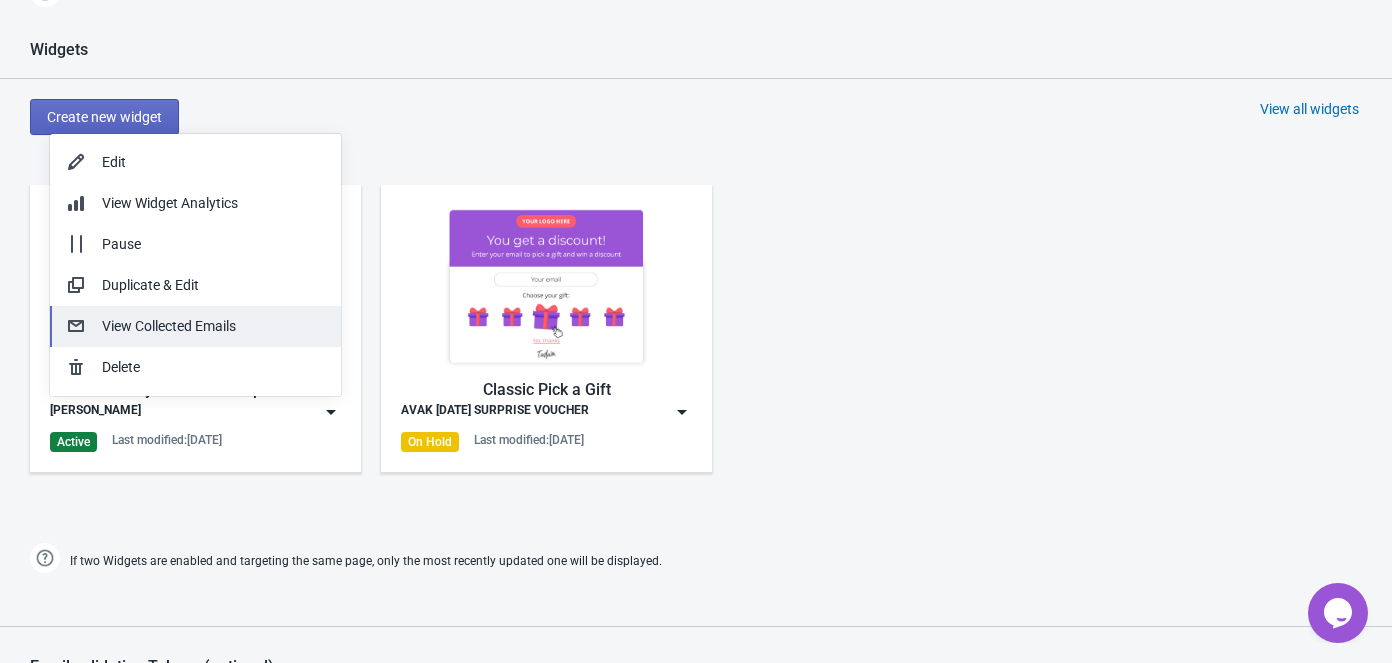 click on "View Collected Emails" at bounding box center (213, 326) 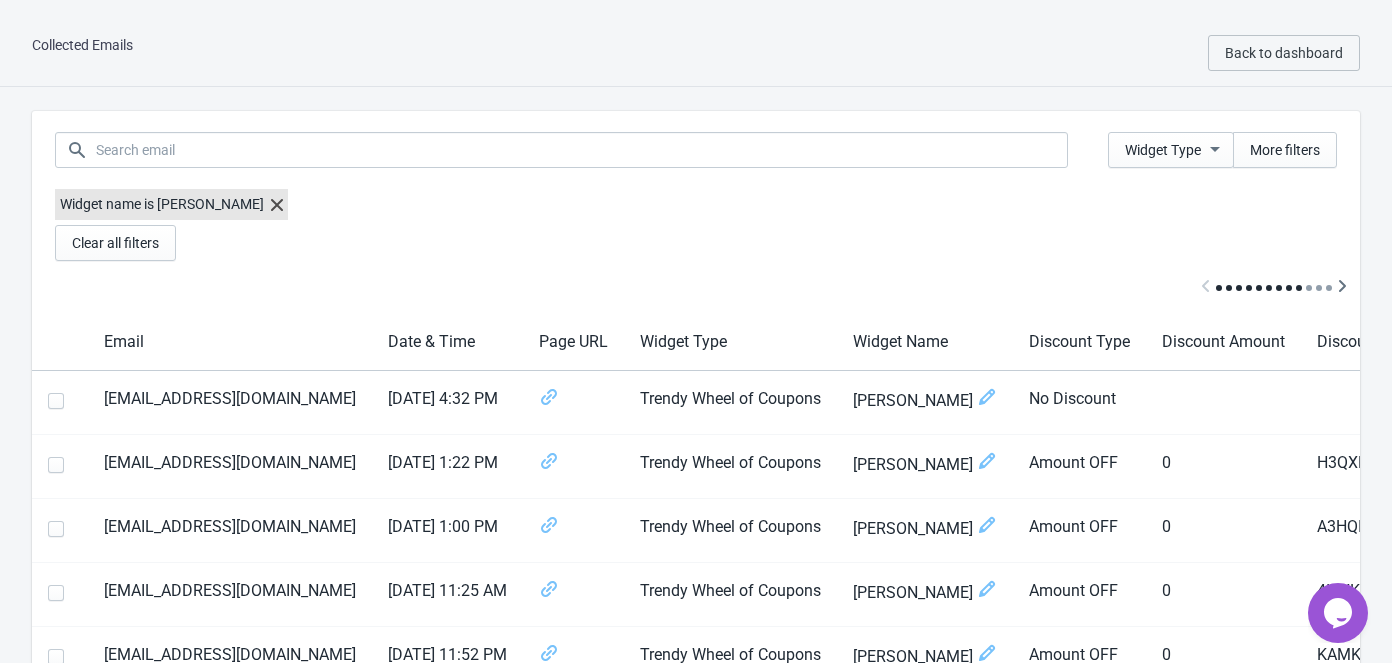 scroll, scrollTop: 0, scrollLeft: 0, axis: both 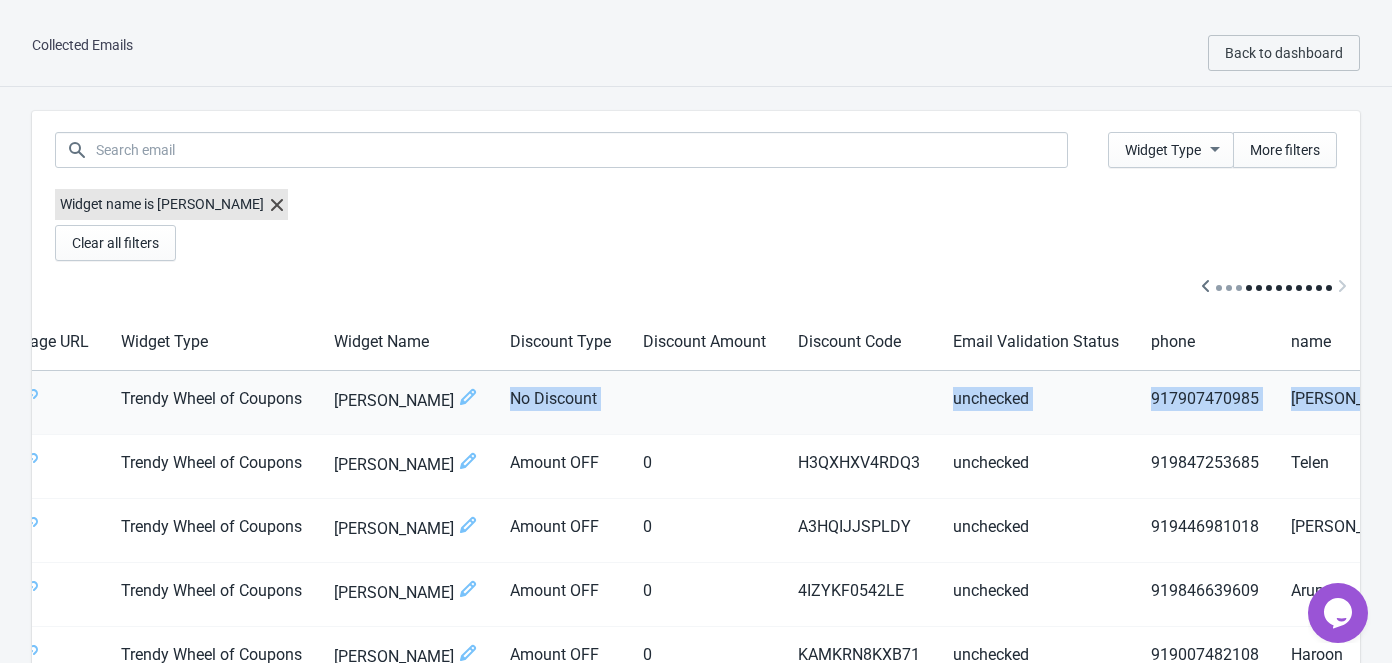 drag, startPoint x: 1003, startPoint y: 392, endPoint x: 1343, endPoint y: 399, distance: 340.07205 